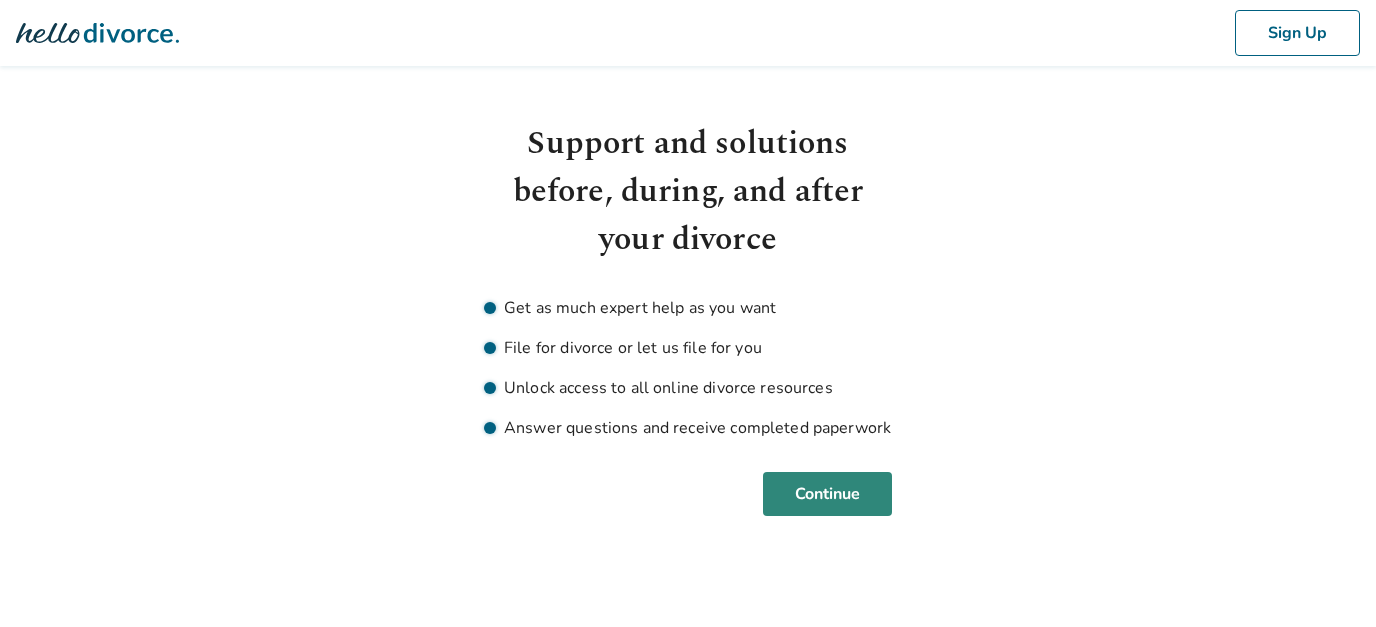 click on "Continue" at bounding box center (827, 494) 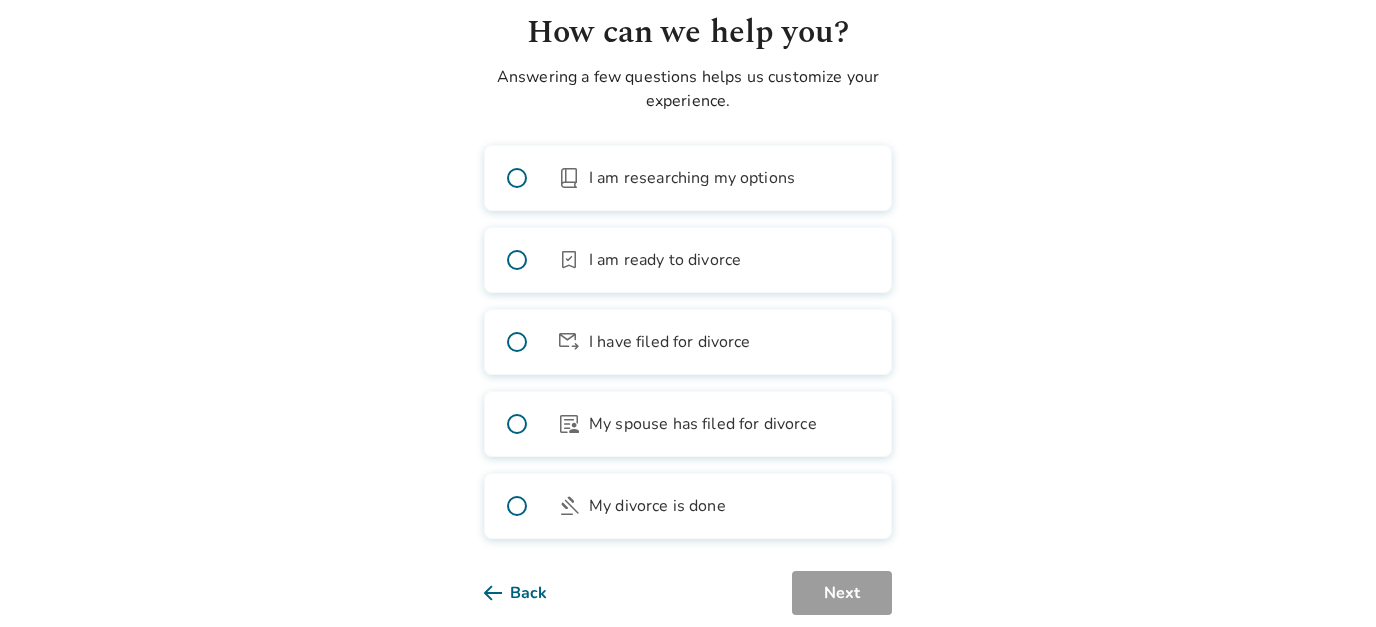scroll, scrollTop: 120, scrollLeft: 0, axis: vertical 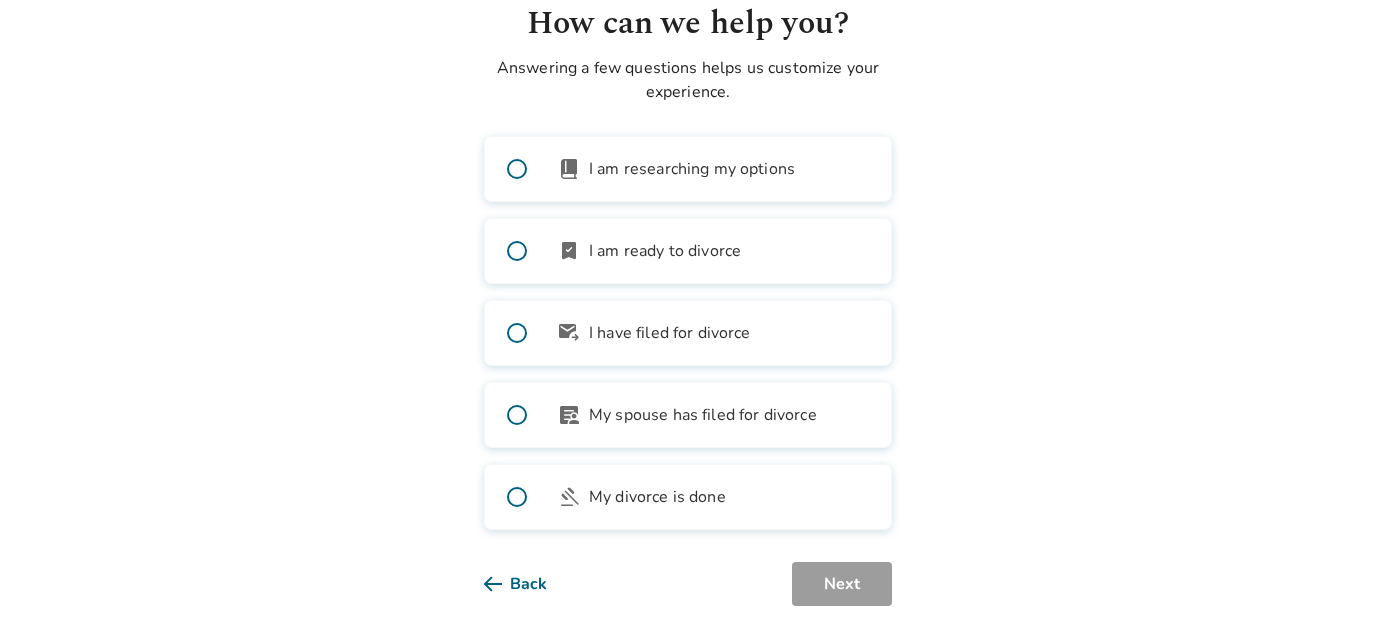 click on "bookmark_check I am ready to divorce" at bounding box center (688, 251) 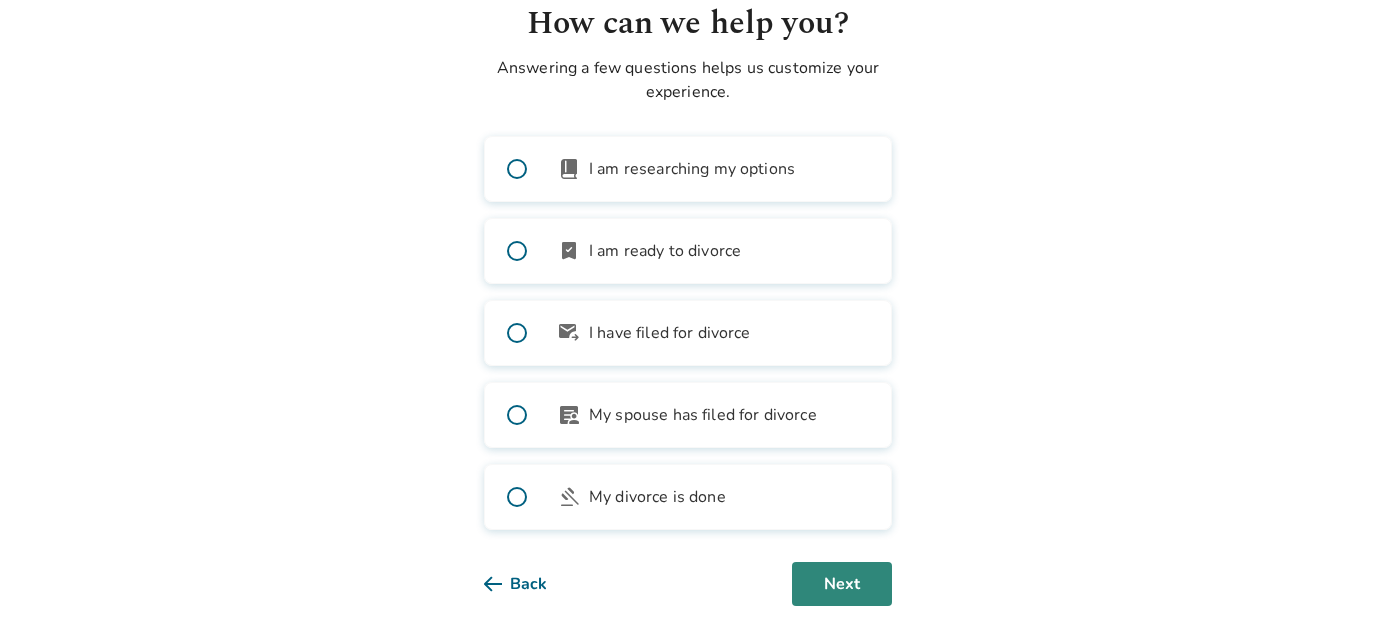 click on "Next" at bounding box center (842, 584) 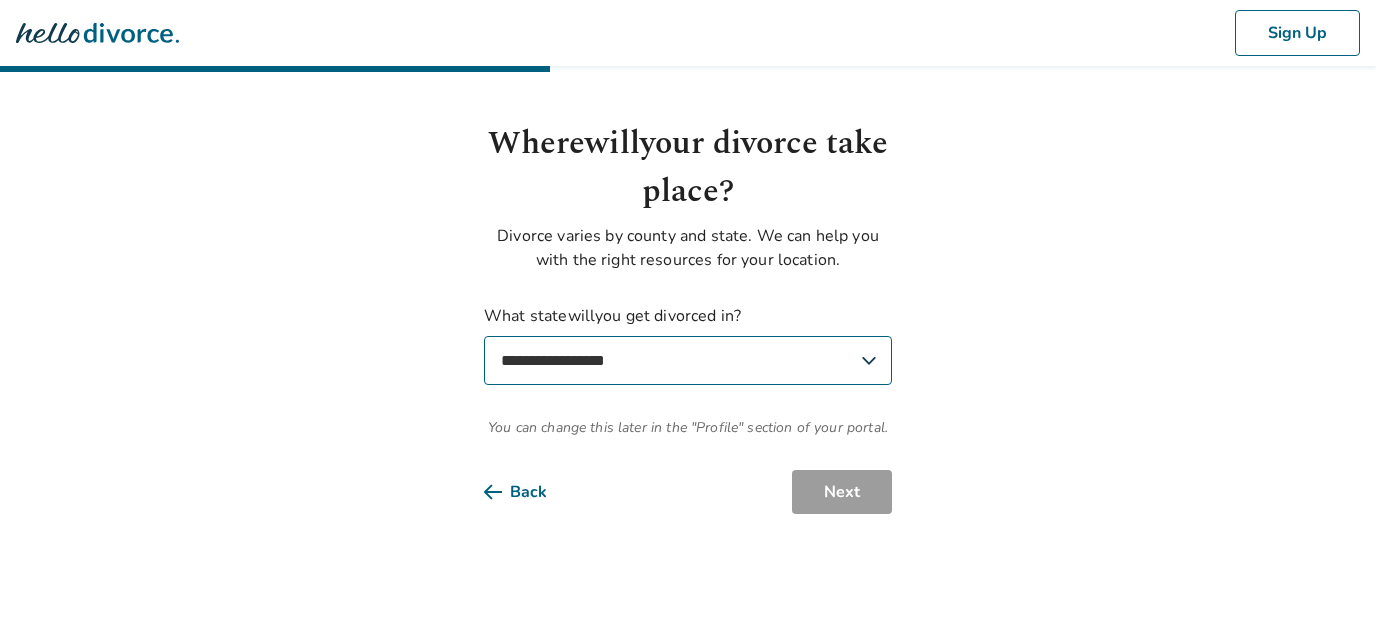 select on "**" 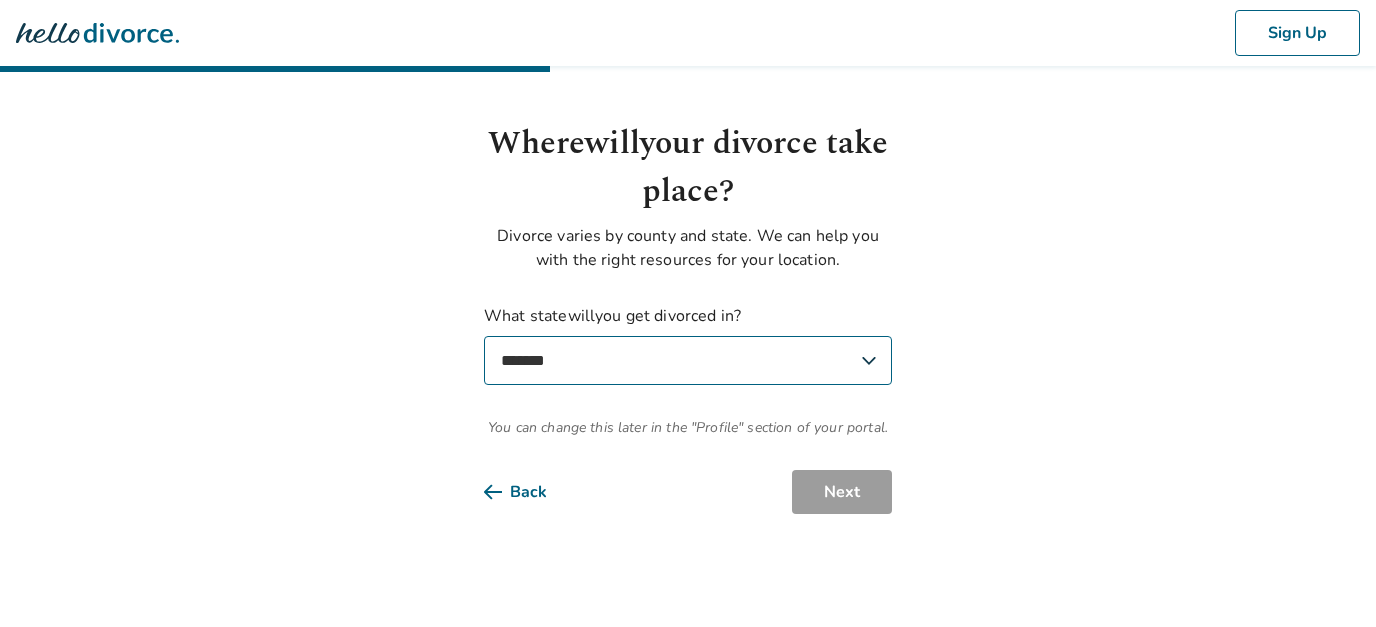 click on "*******" at bounding box center [0, 0] 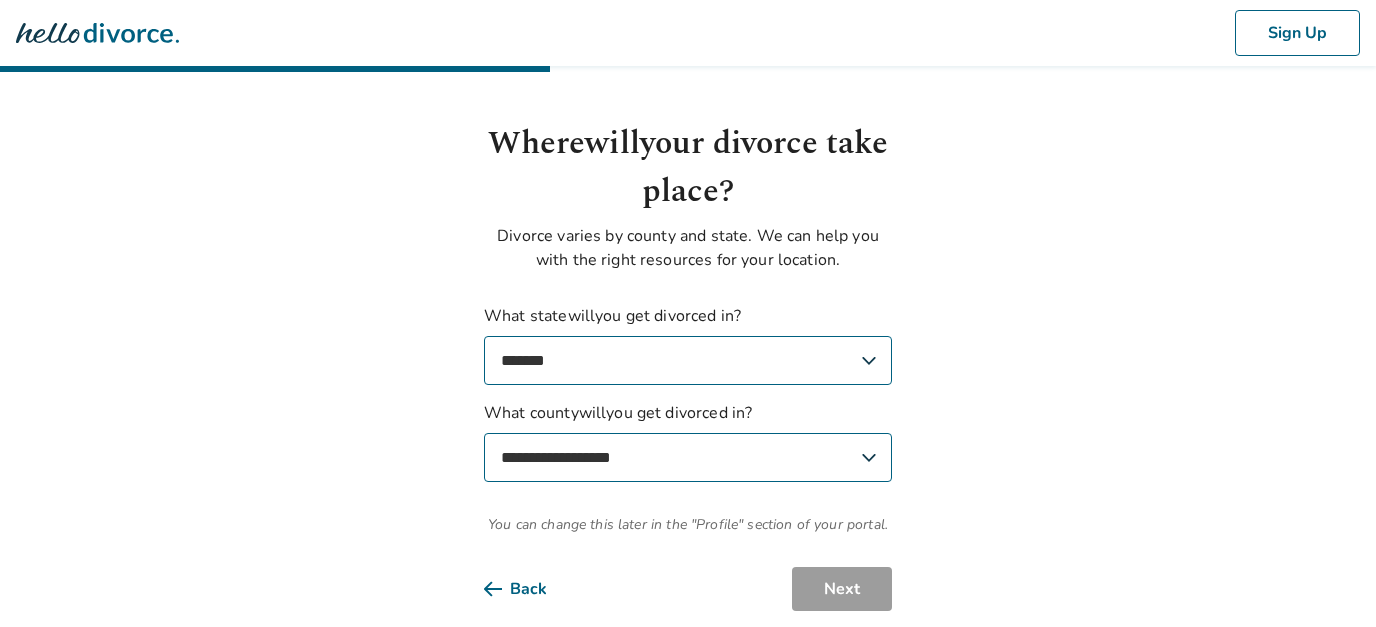 click on "**********" at bounding box center (688, 457) 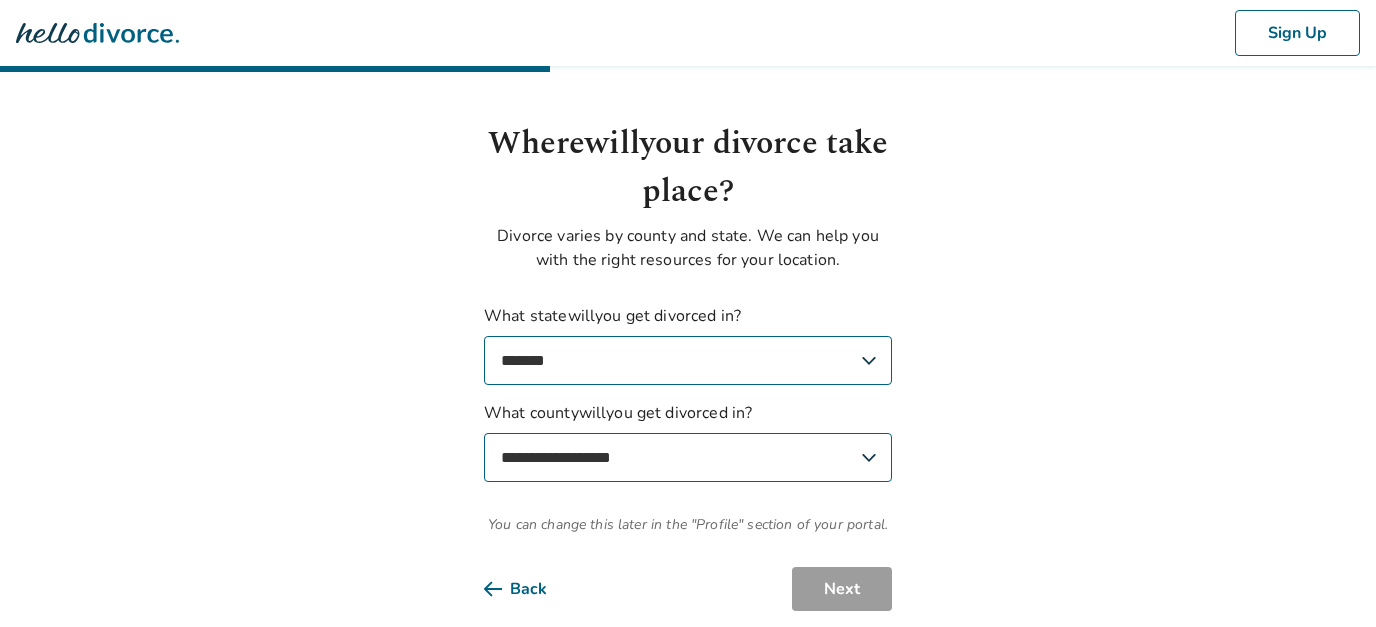 select on "**********" 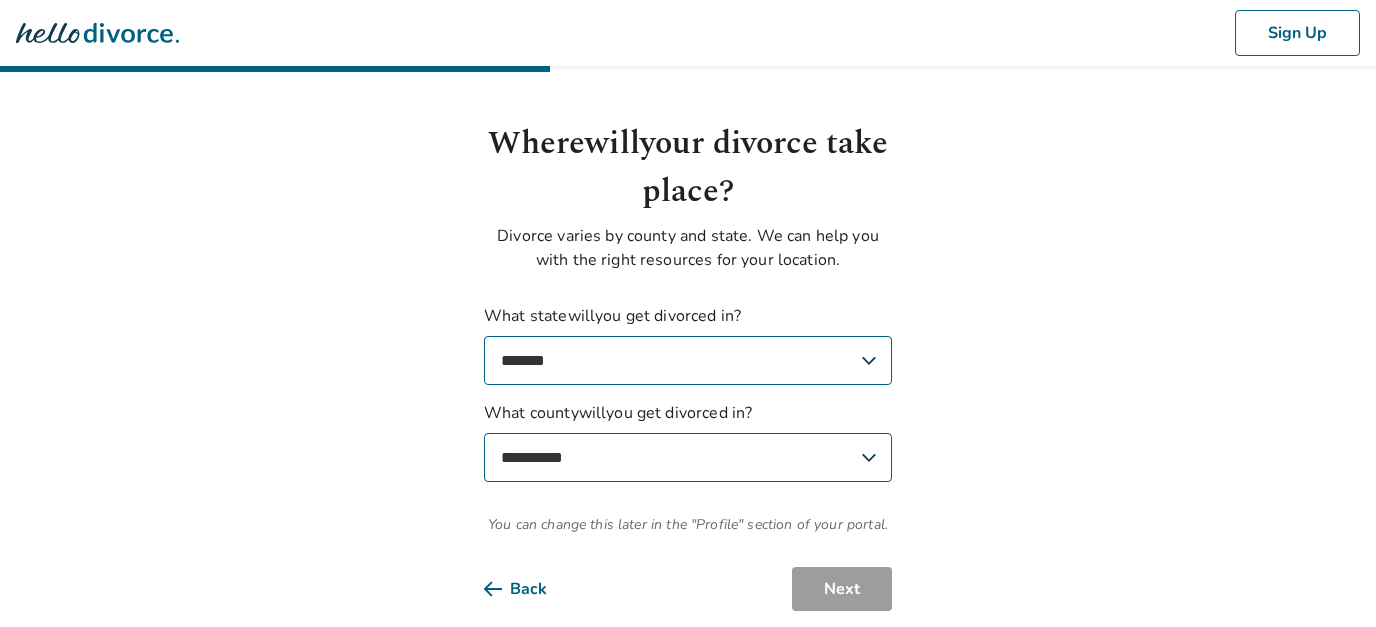 click on "**********" at bounding box center (0, 0) 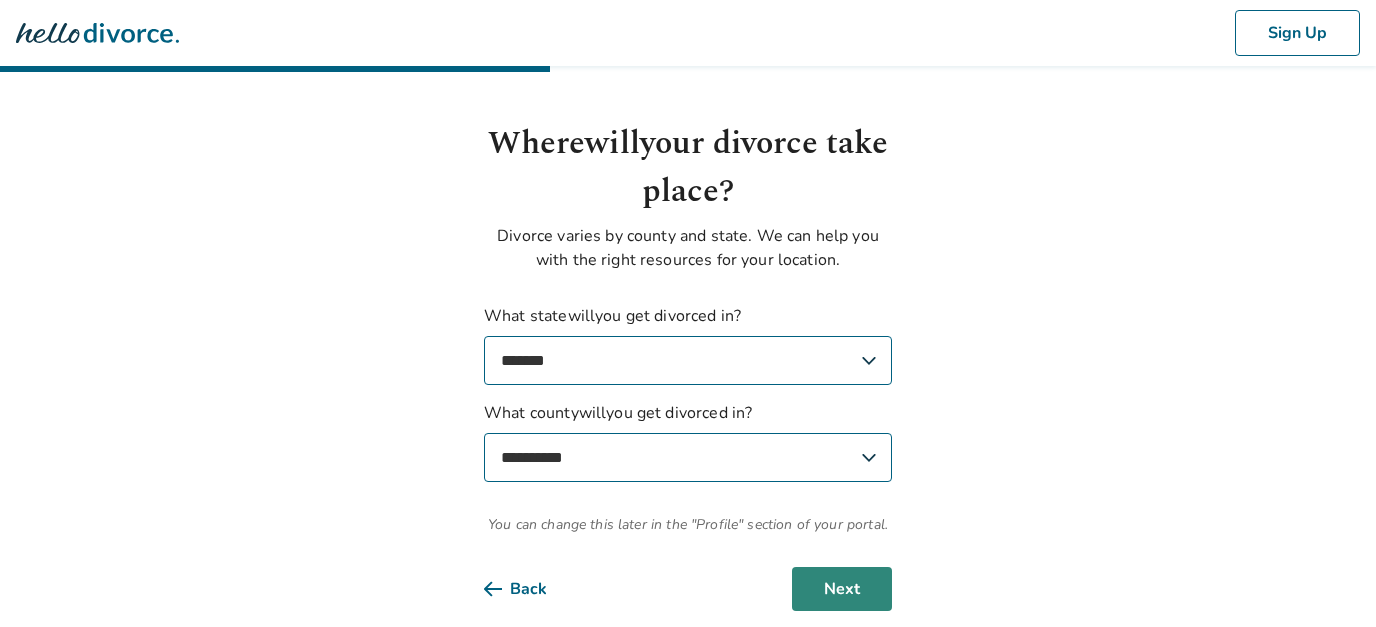 click on "Next" at bounding box center (842, 589) 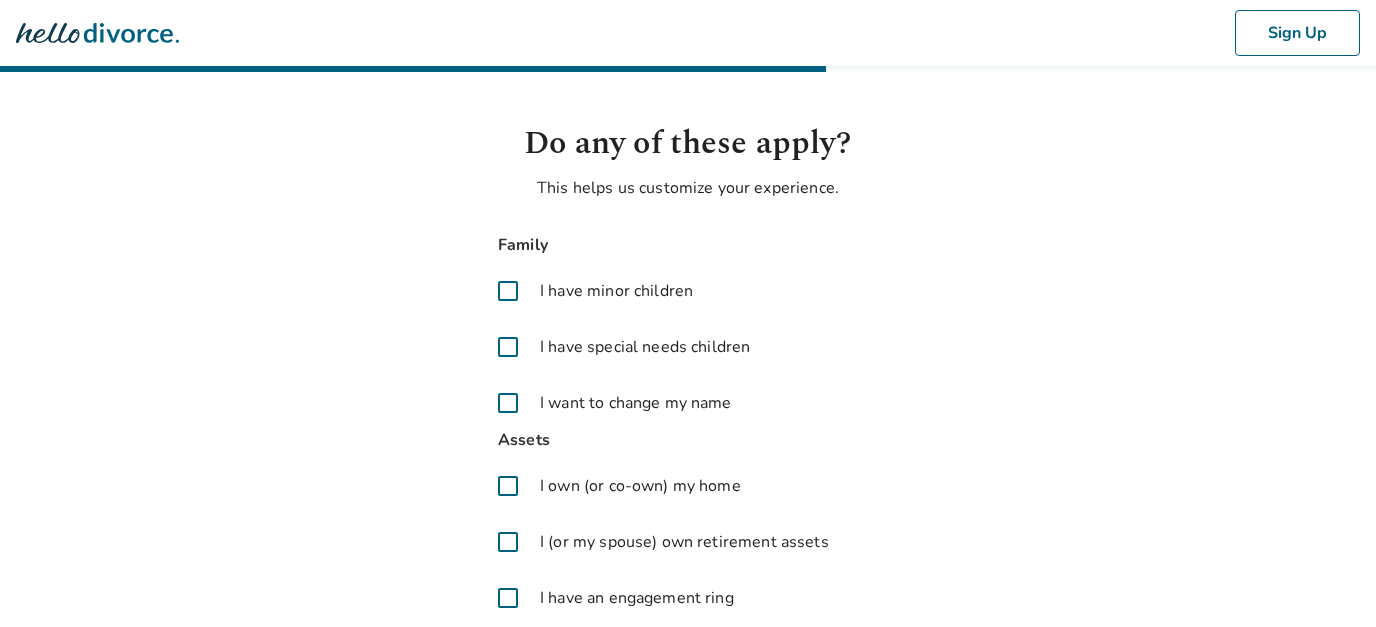 click at bounding box center [508, 291] 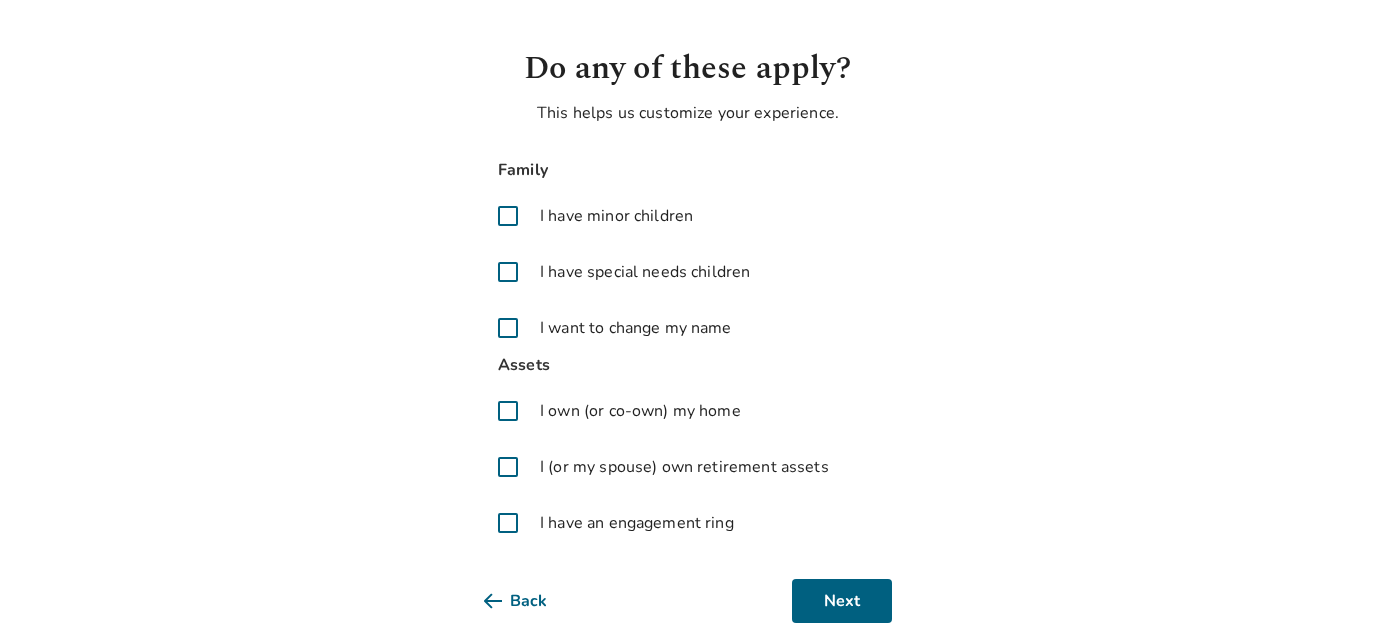 scroll, scrollTop: 118, scrollLeft: 0, axis: vertical 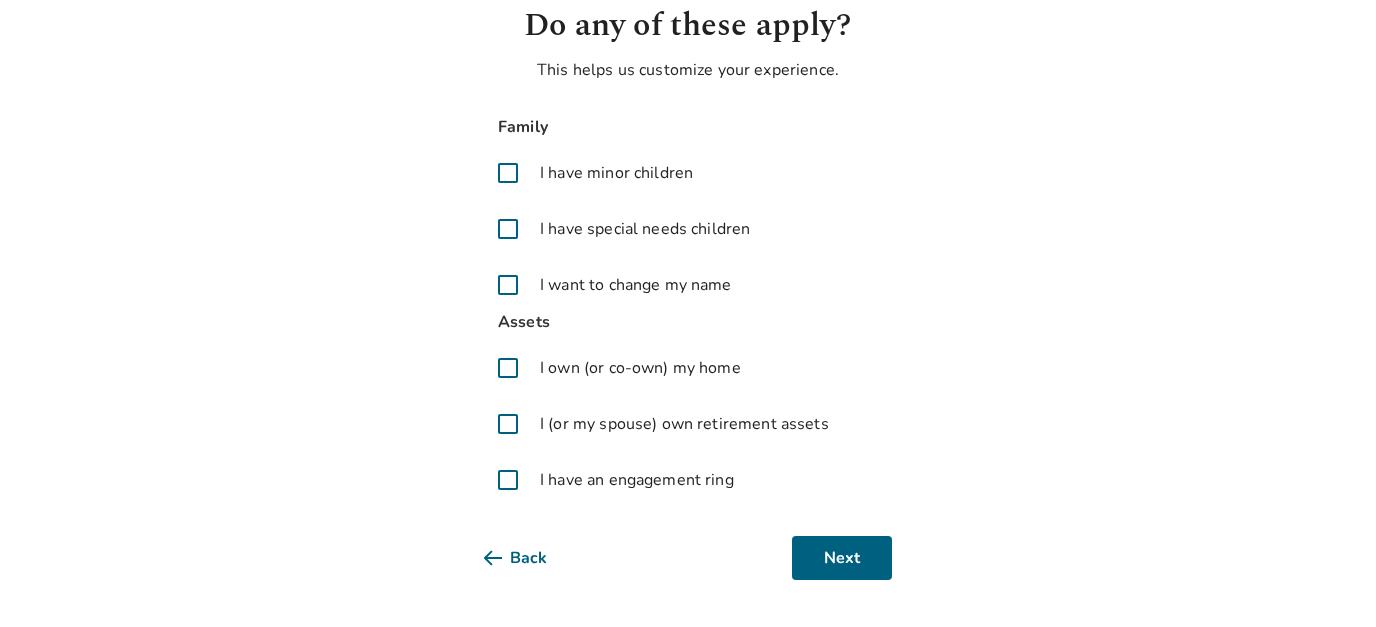 click at bounding box center (508, 424) 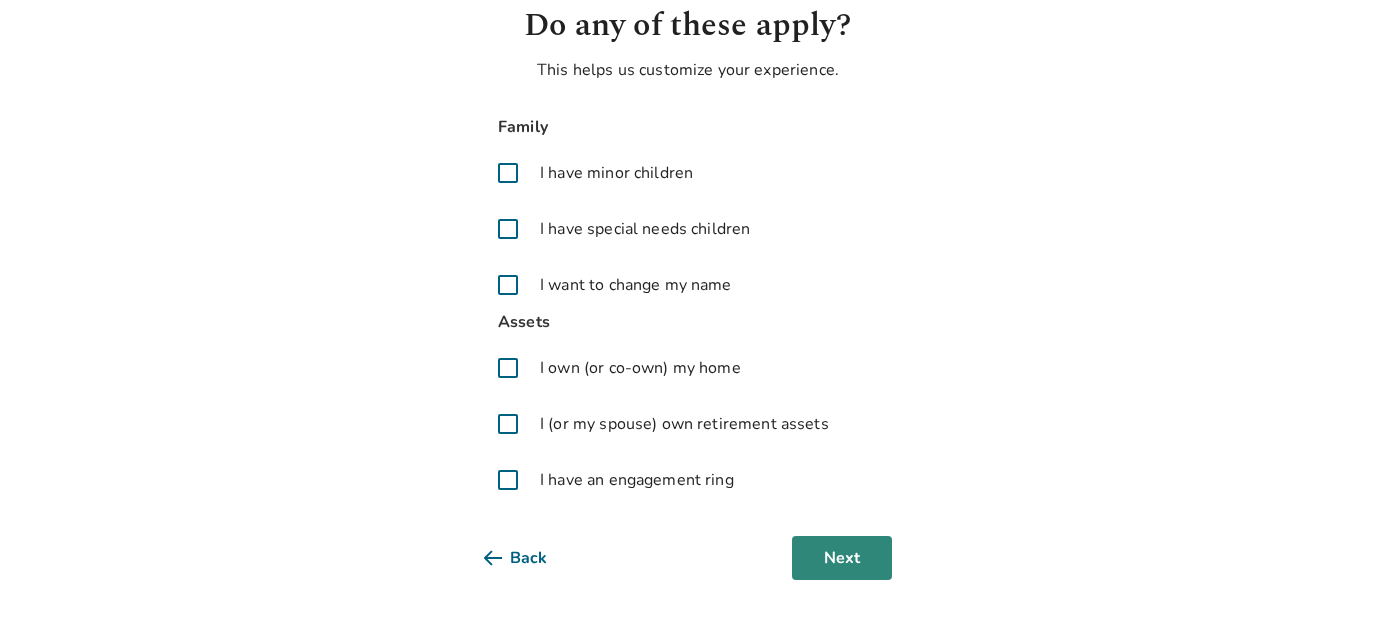 click on "Next" at bounding box center (842, 558) 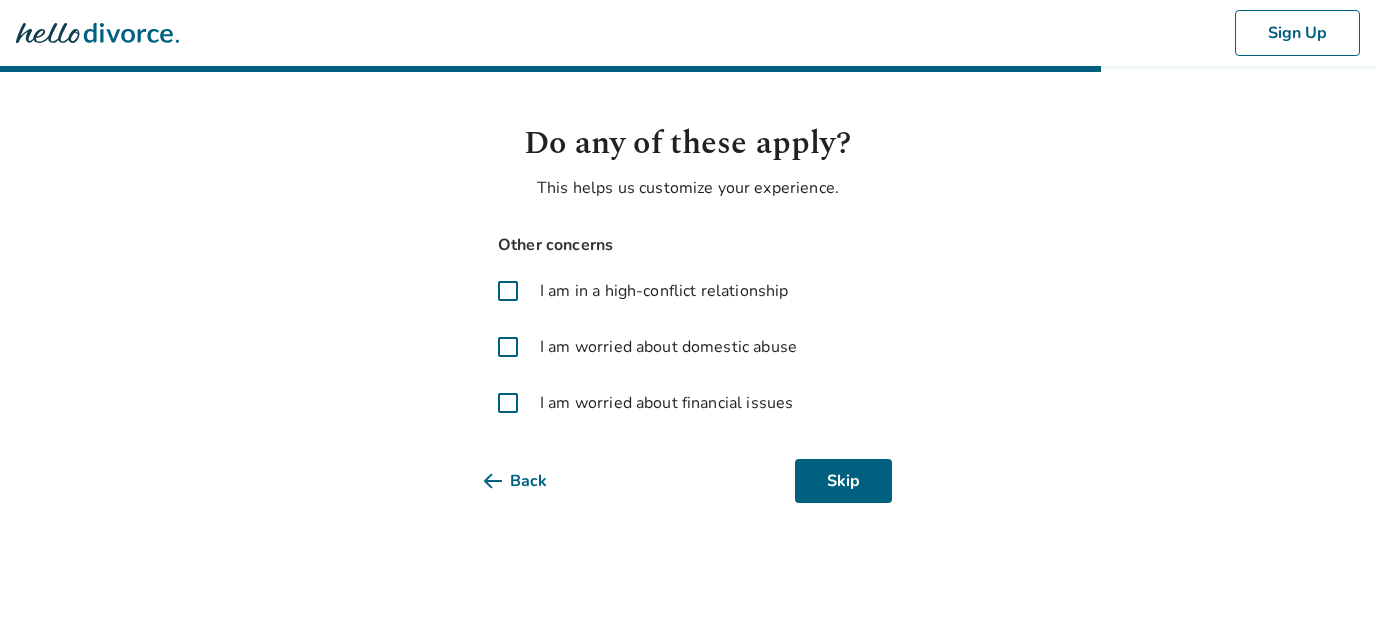 click on "I am worried about financial issues" at bounding box center [666, 403] 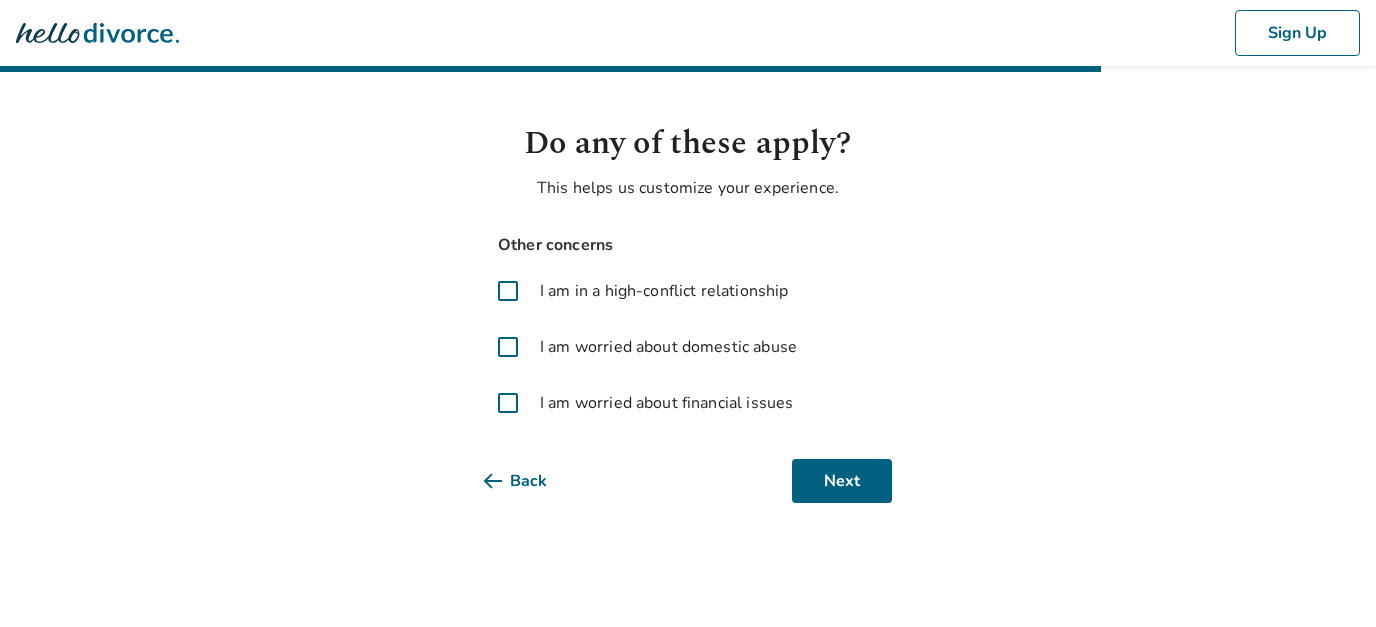 click at bounding box center (508, 403) 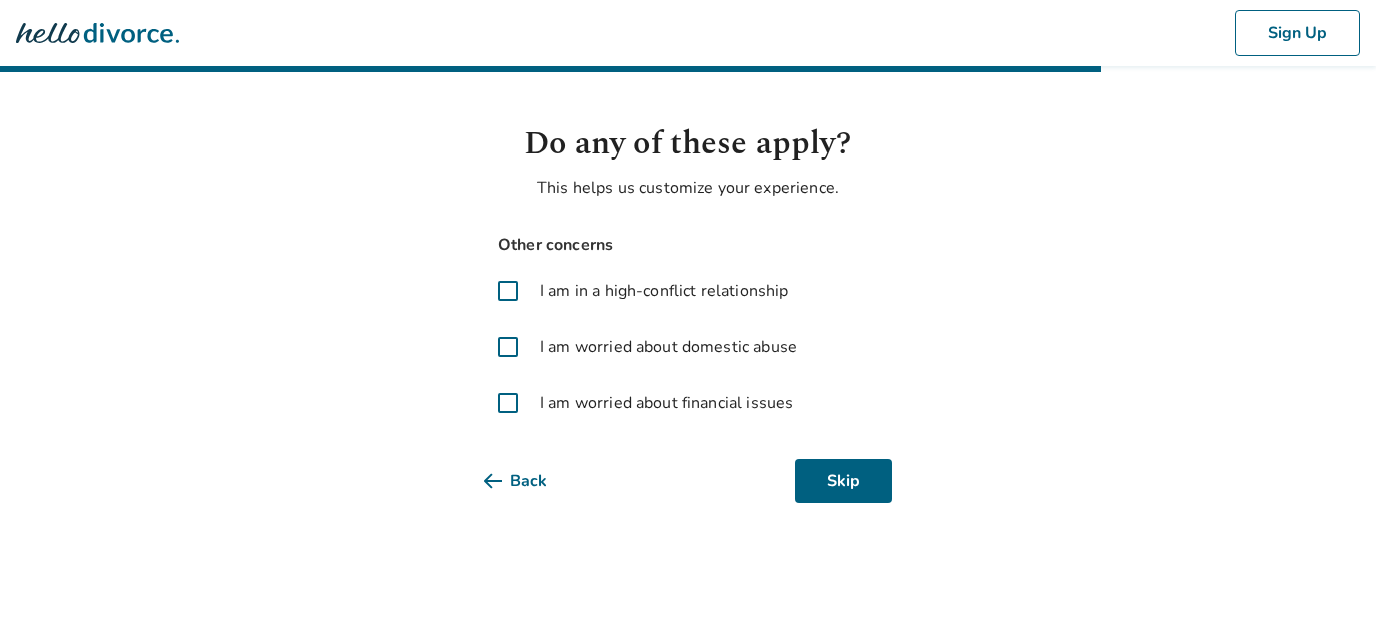 click at bounding box center [508, 403] 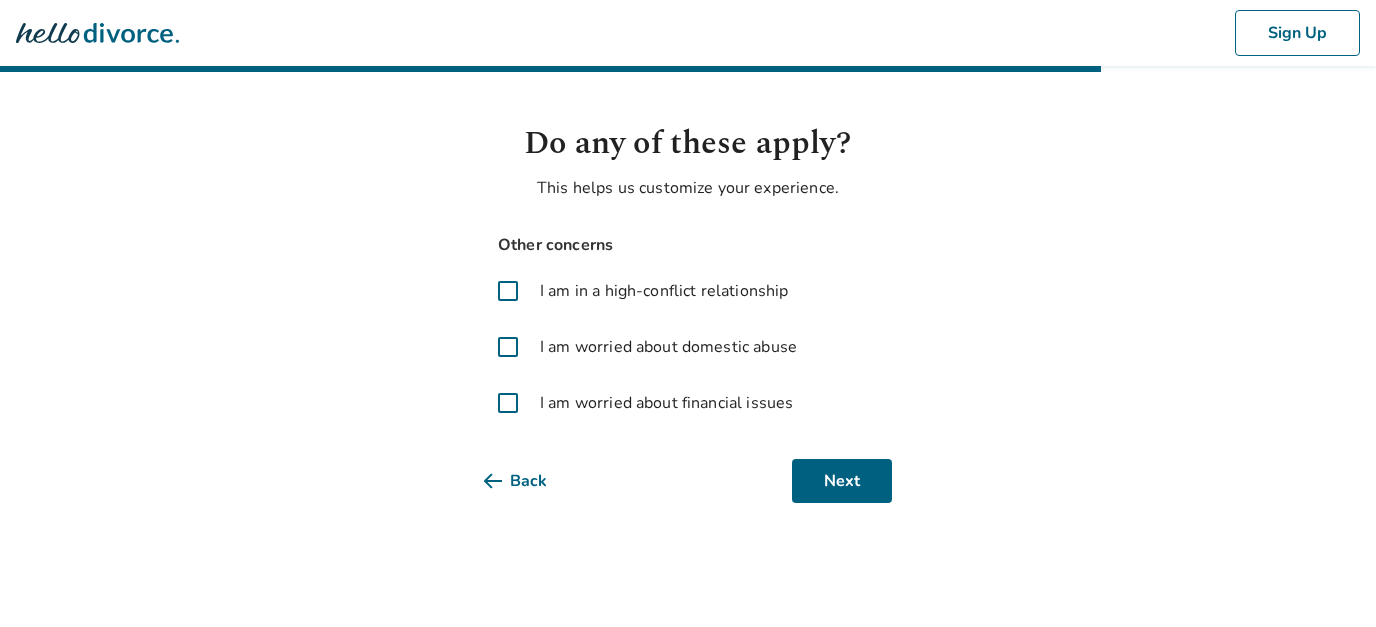 click at bounding box center [508, 291] 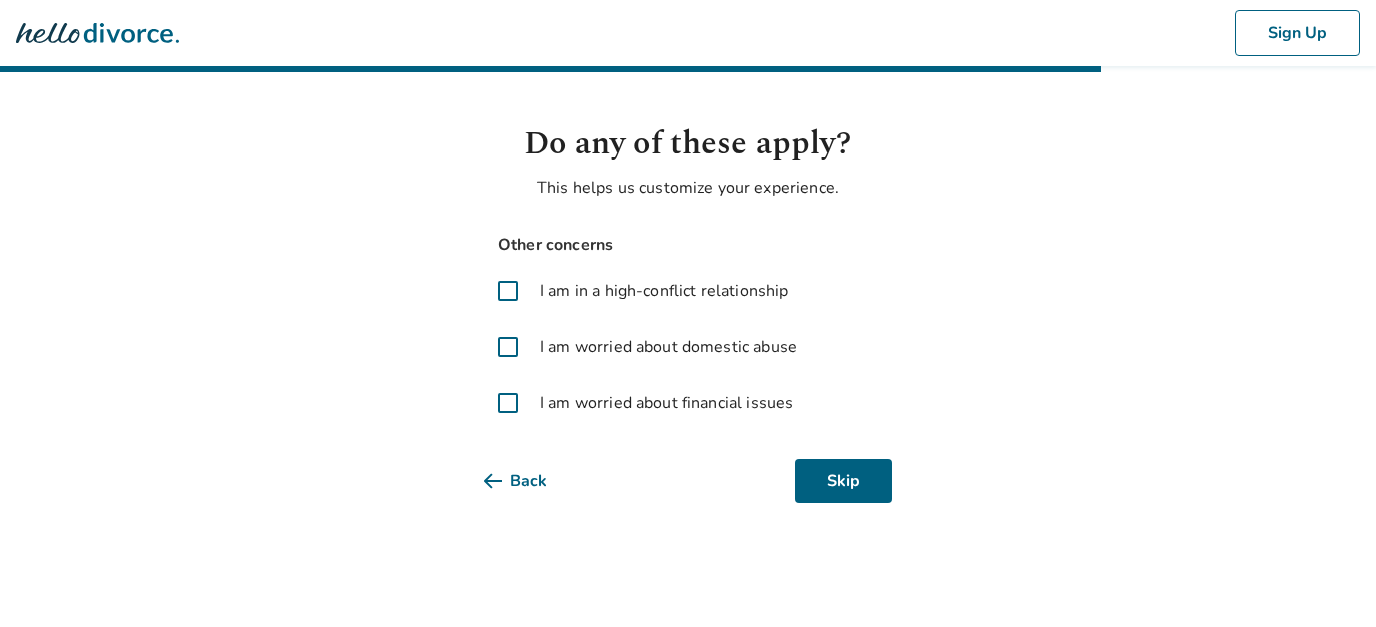 click at bounding box center (508, 403) 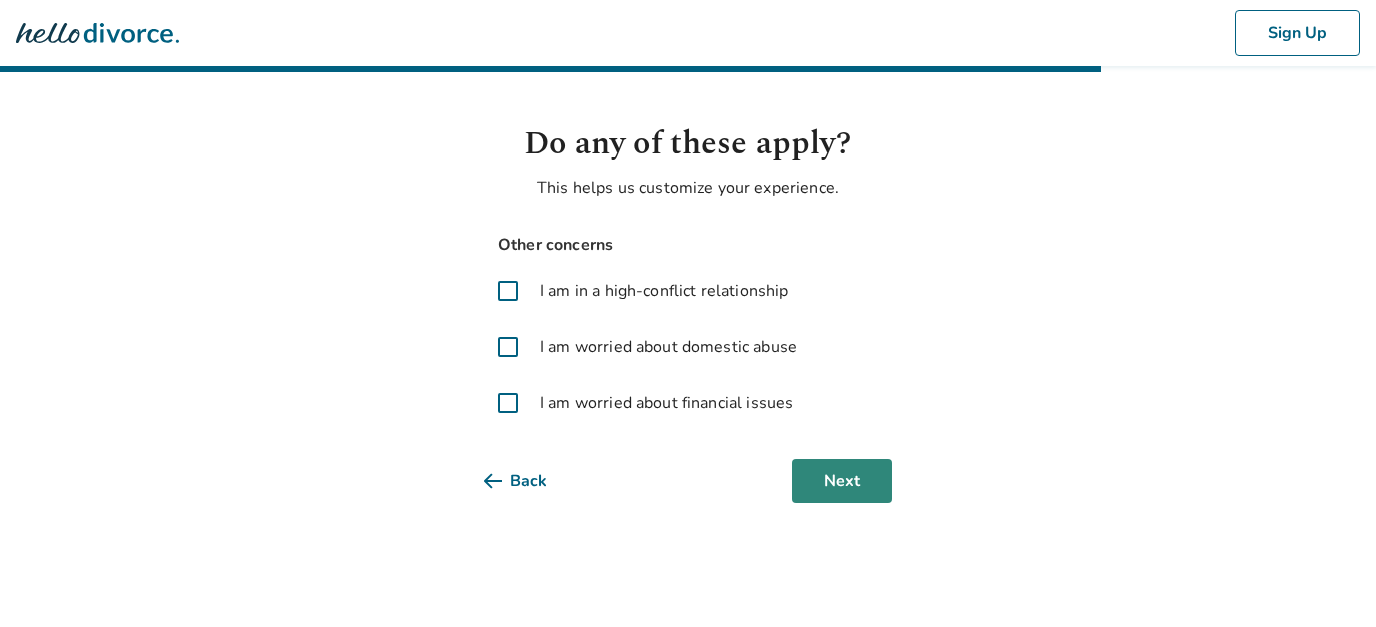 click on "Next" at bounding box center [842, 481] 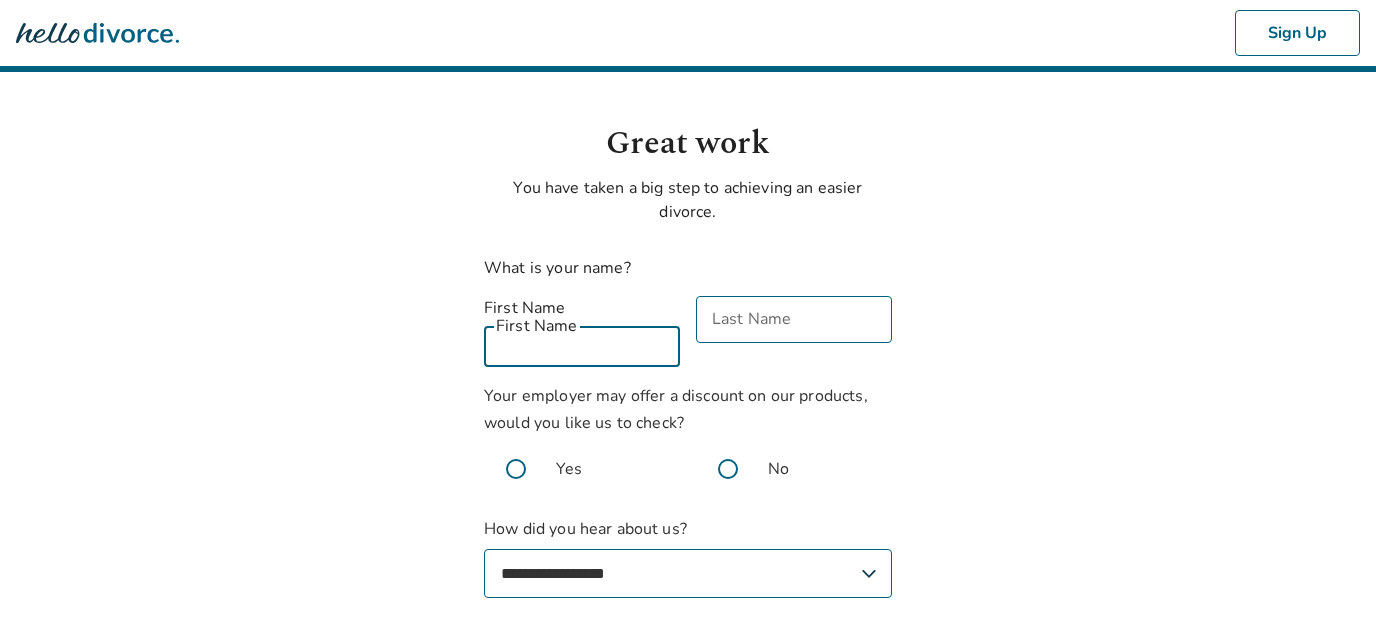 click on "First Name" at bounding box center (582, 343) 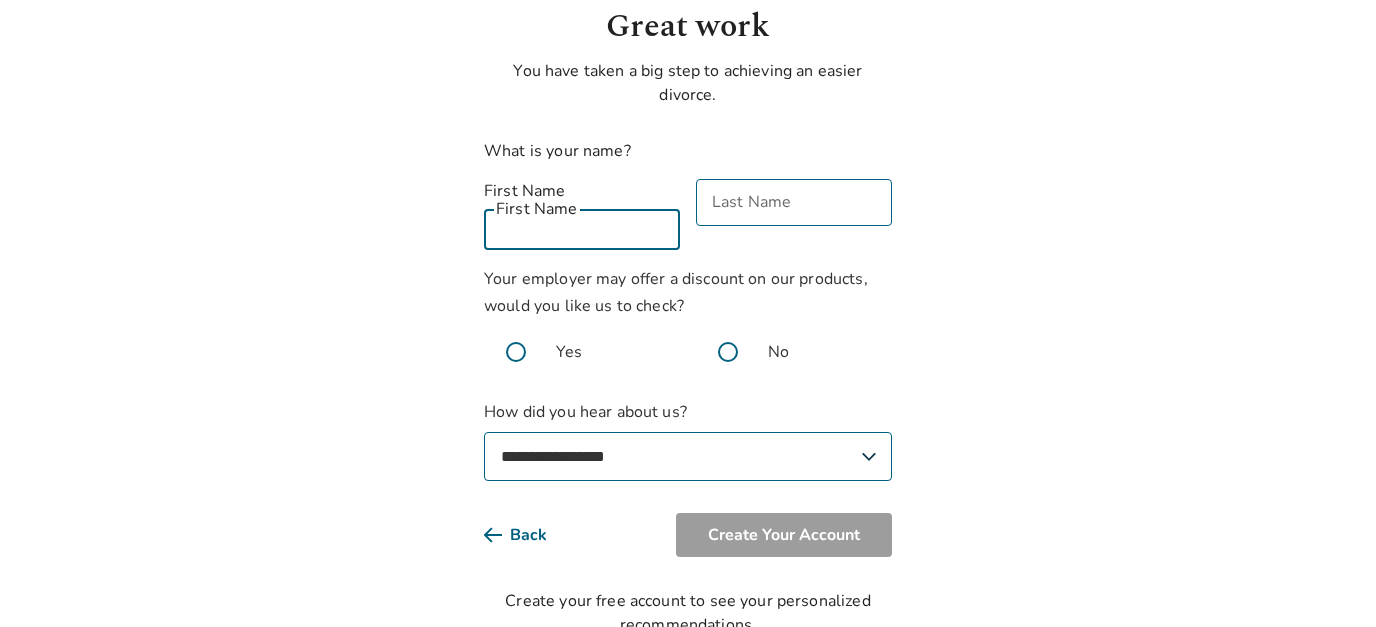 scroll, scrollTop: 150, scrollLeft: 0, axis: vertical 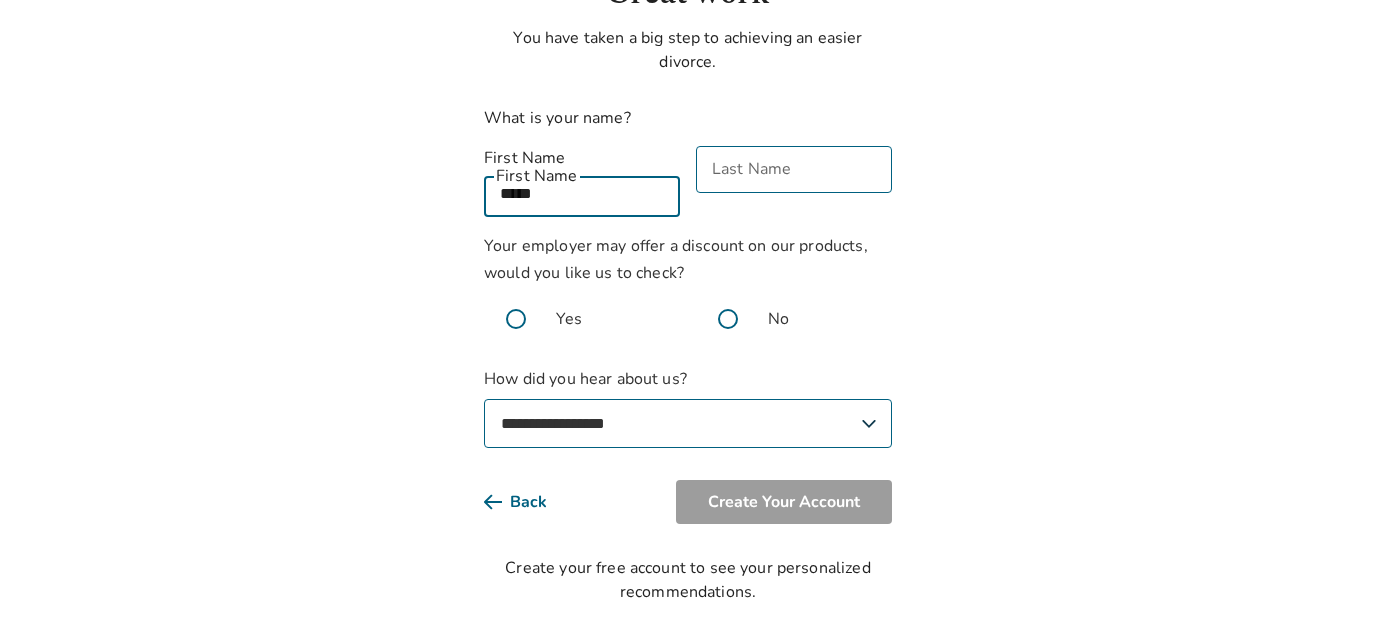type on "*****" 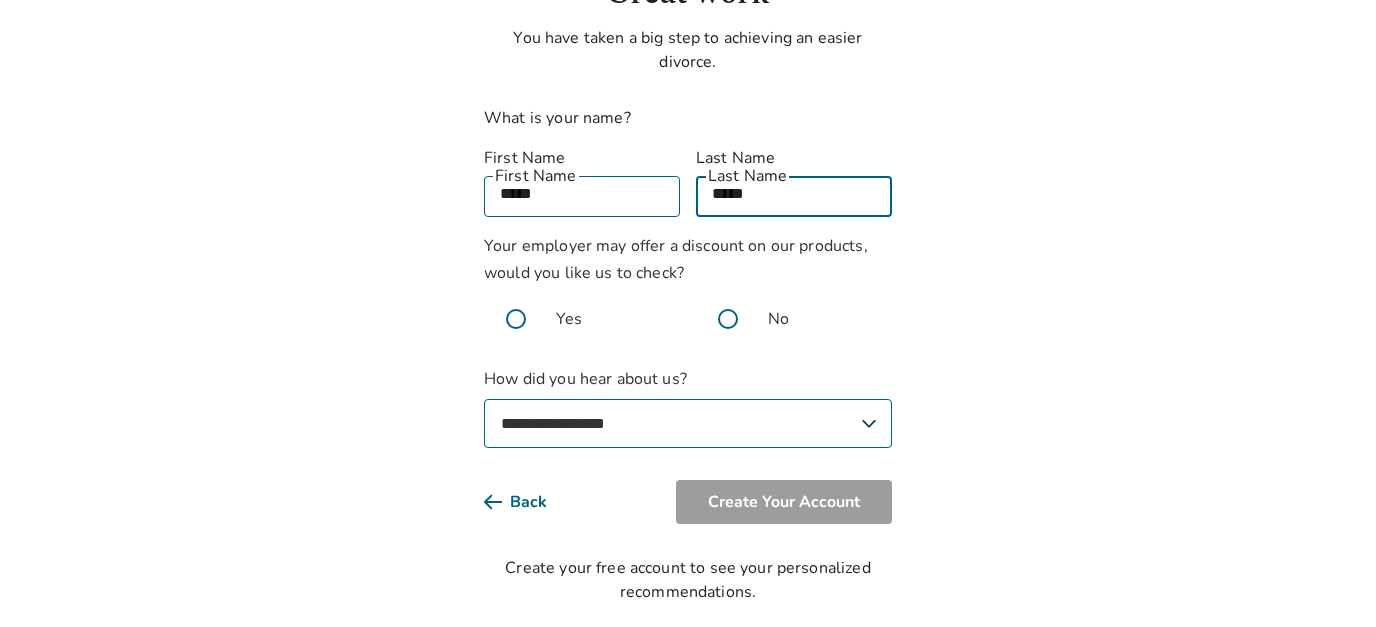 type on "*****" 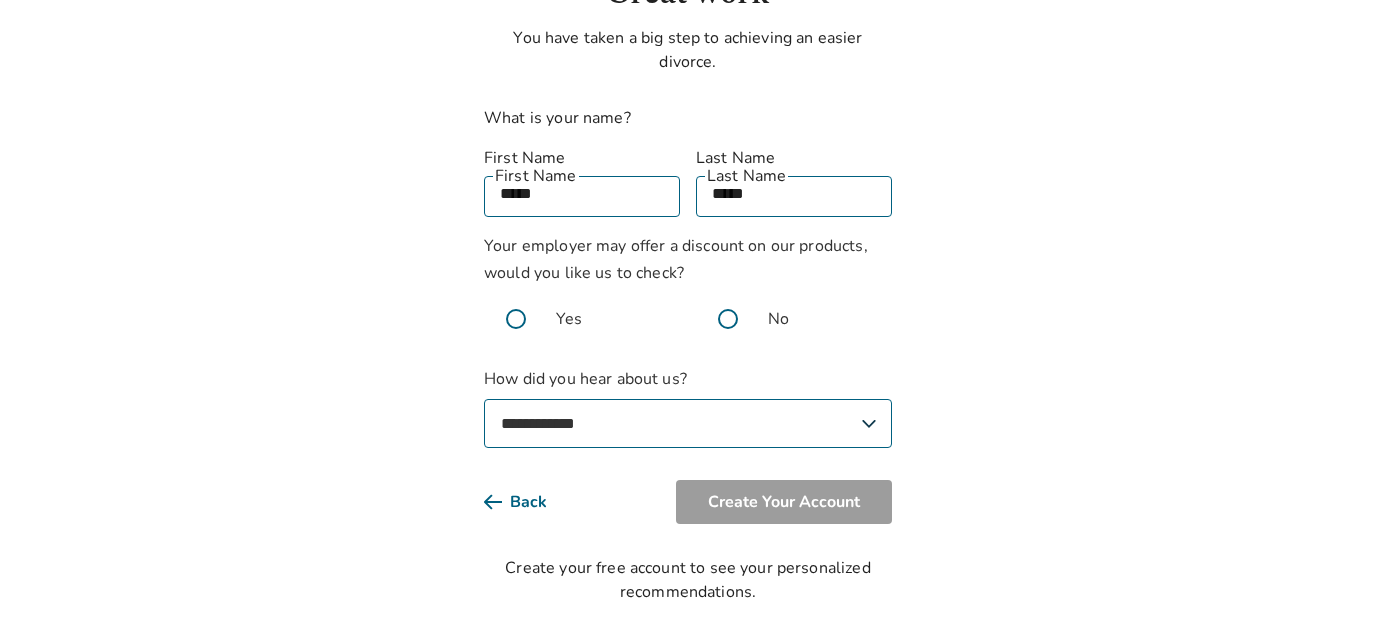click on "**********" at bounding box center (0, 0) 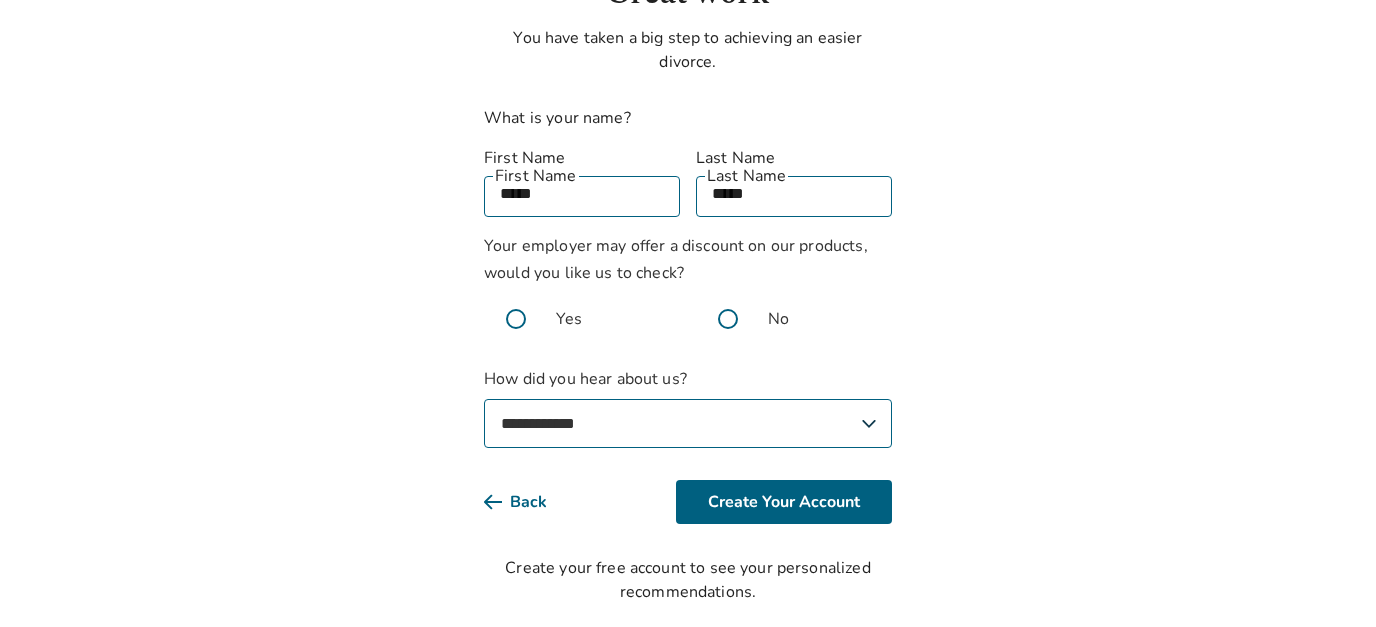 click on "**********" at bounding box center [688, 423] 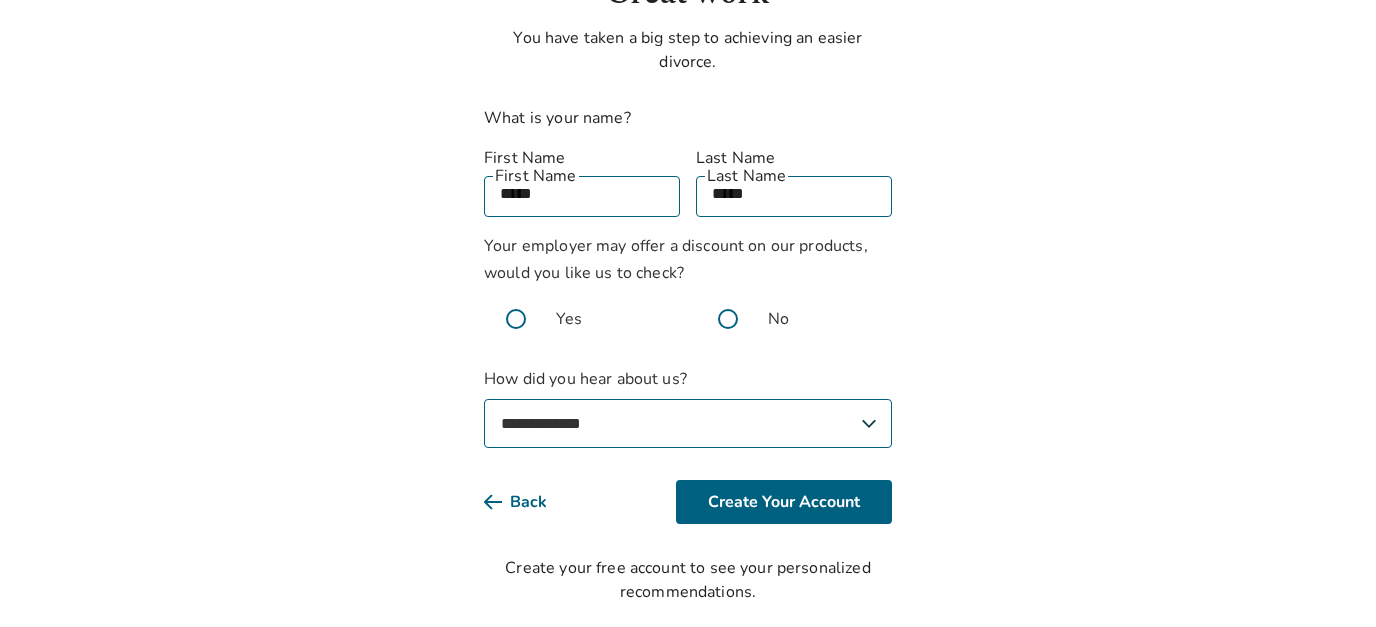click on "**********" at bounding box center [0, 0] 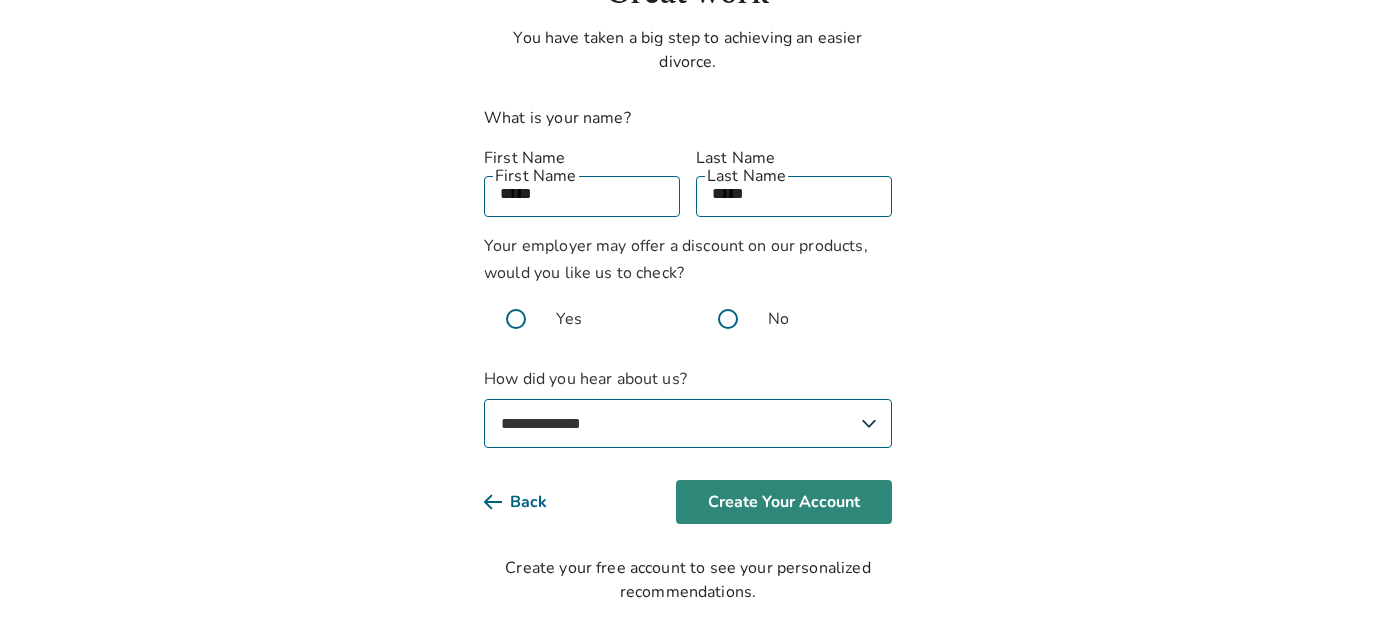 click on "Create Your Account" at bounding box center [784, 502] 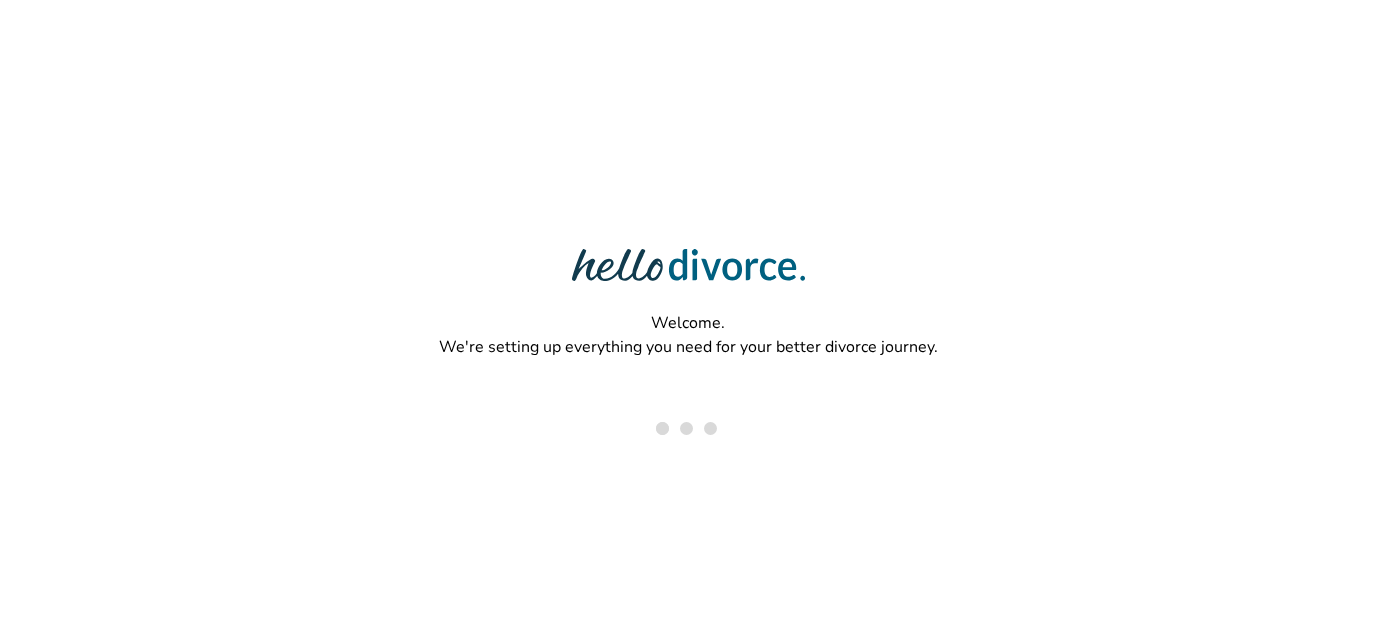 scroll, scrollTop: 0, scrollLeft: 0, axis: both 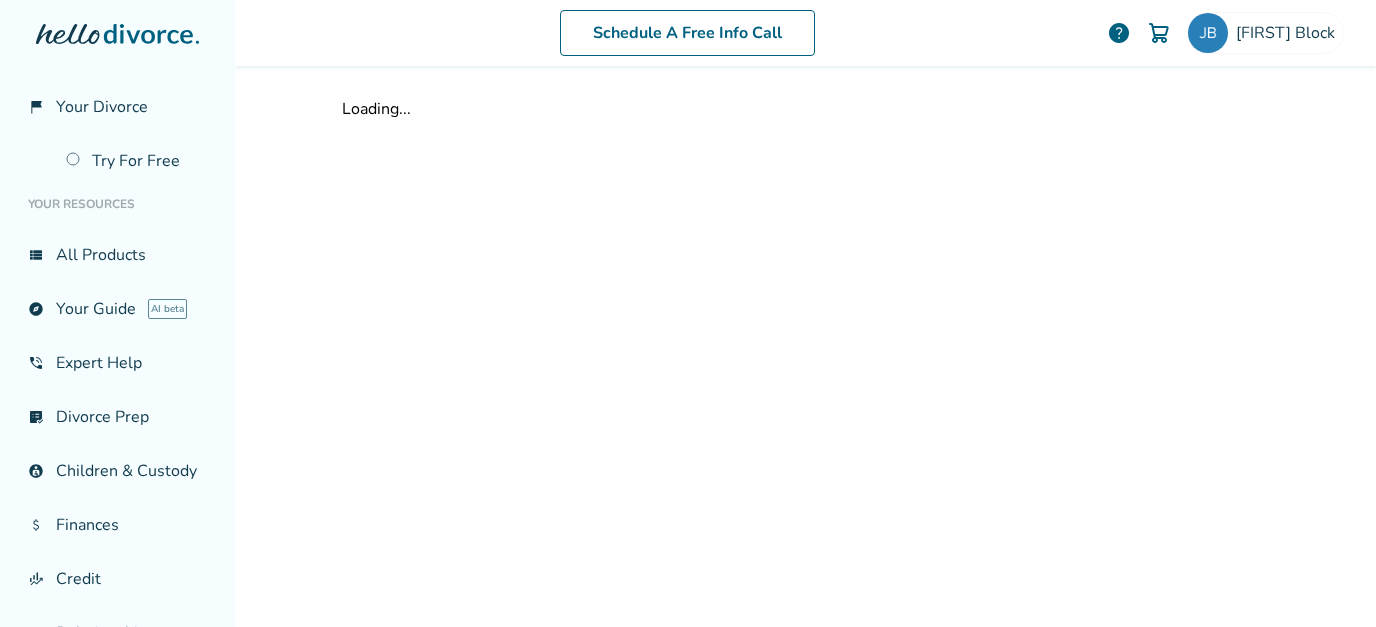 click on "Schedule A Free Info Call [FIRST]   Block help Schedule A Free Call [FIRST]   Block [EMAIL] Profile Orders Payments Sign Out Close Added to cart Loading... Terms and Conditions Privacy Policy Disclaimer Expert Code of Conduct Give feedback ©  2025  Hello Divorce. All rights reserved." at bounding box center (805, 313) 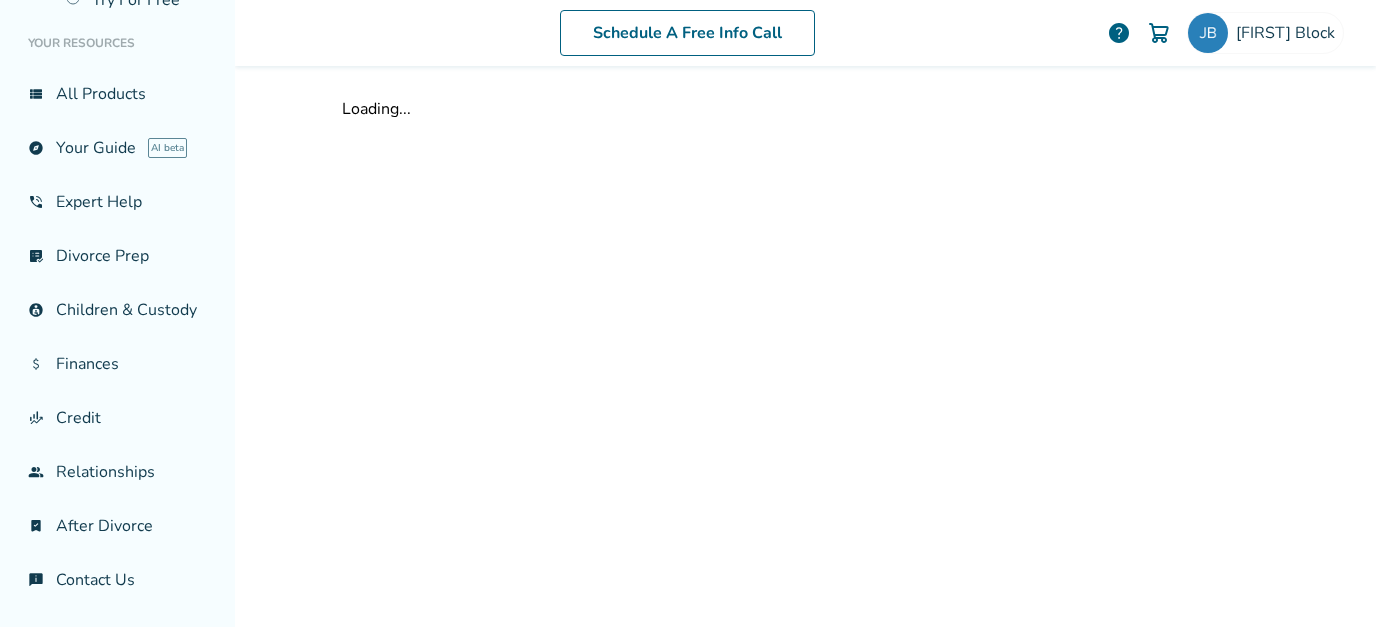 scroll, scrollTop: 0, scrollLeft: 0, axis: both 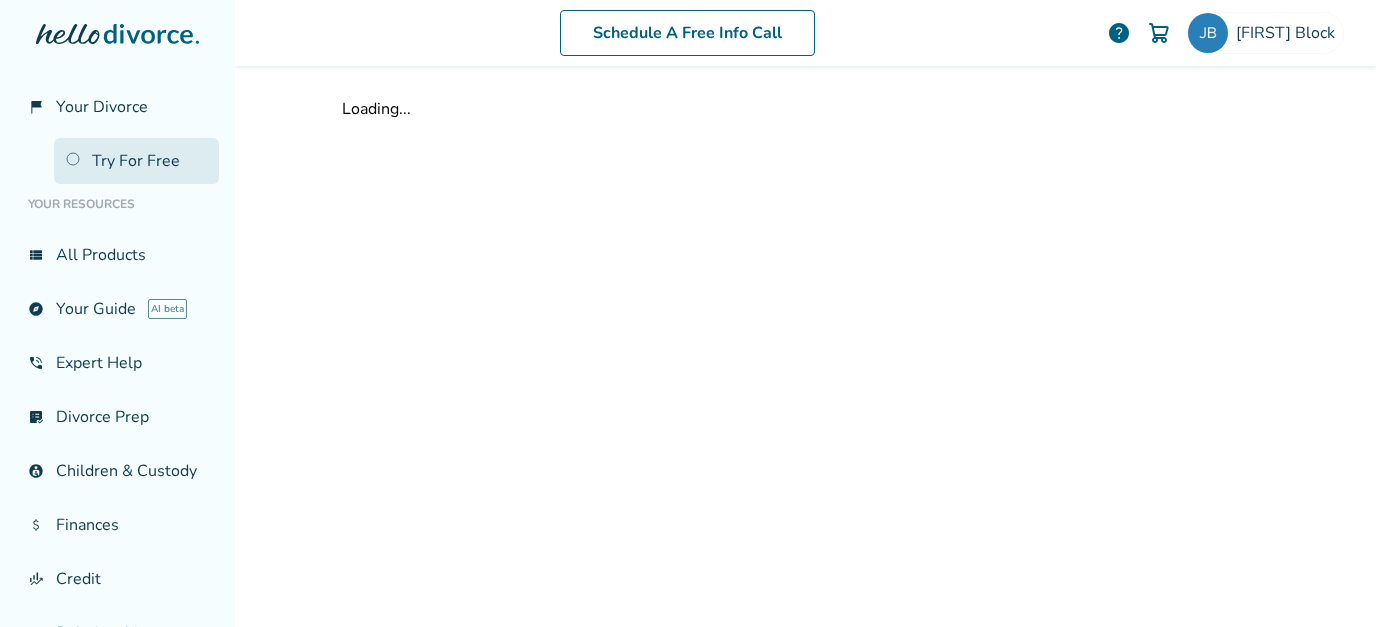 click on "Try For Free" at bounding box center (136, 161) 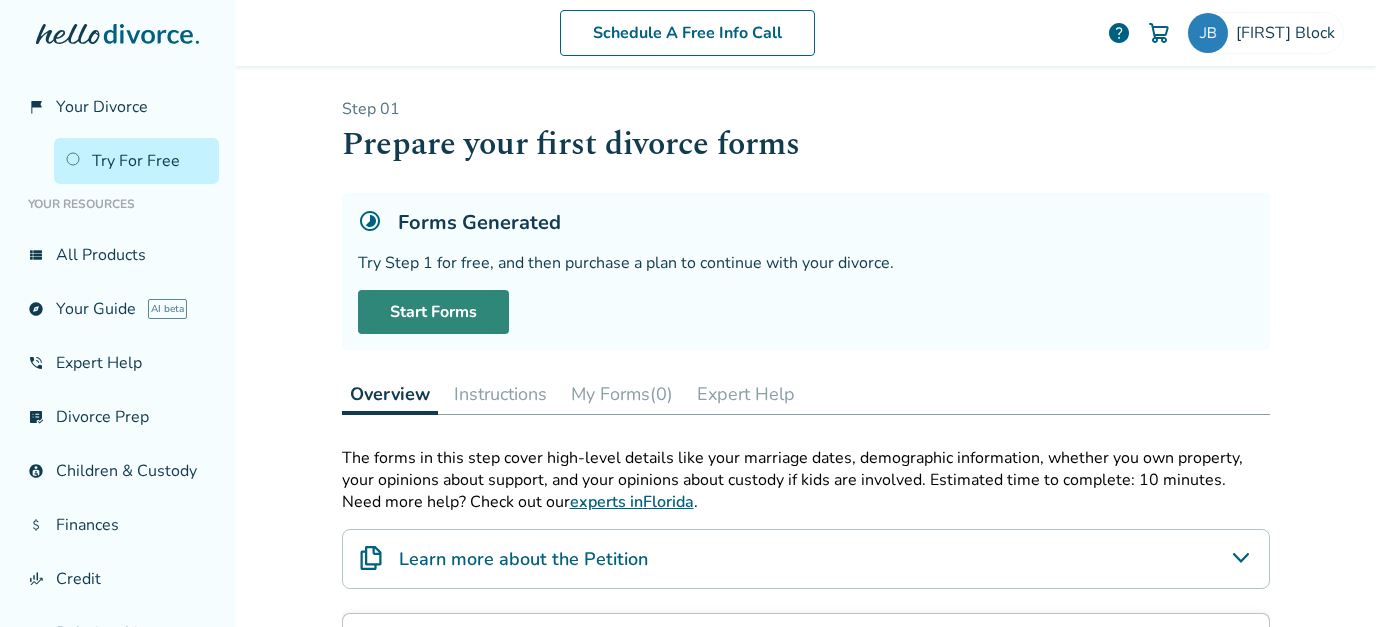 click on "Start Forms" at bounding box center [433, 312] 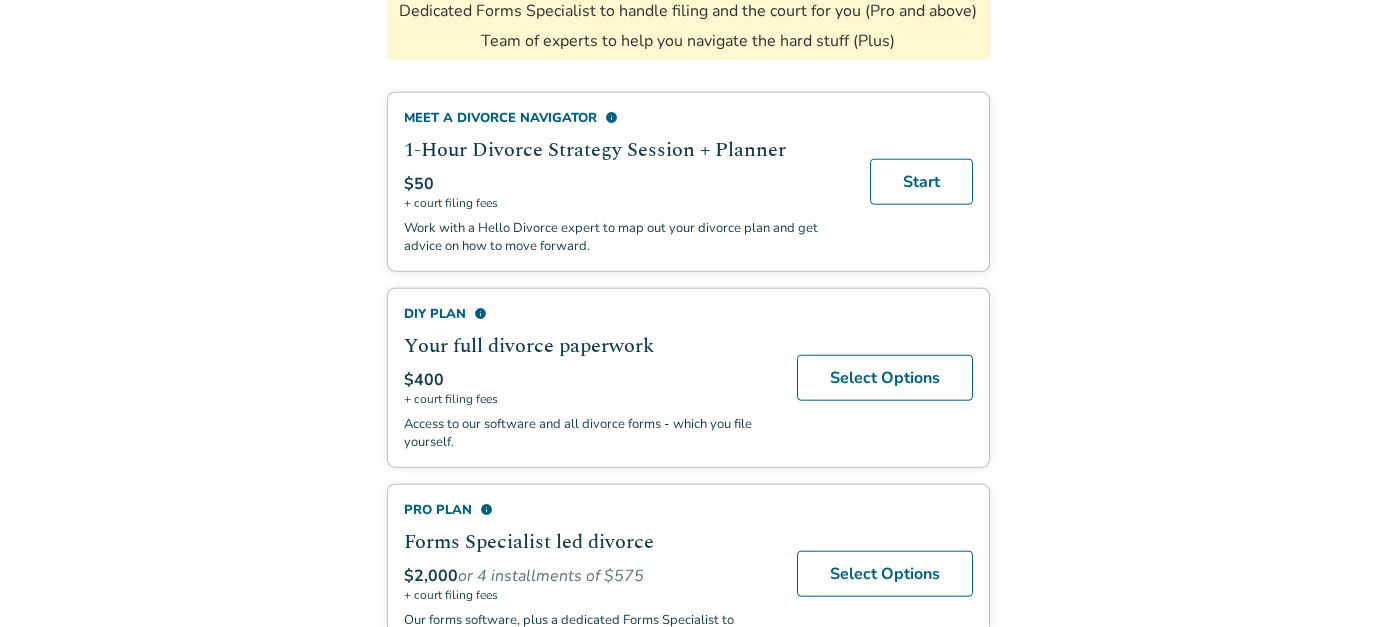 scroll, scrollTop: 478, scrollLeft: 0, axis: vertical 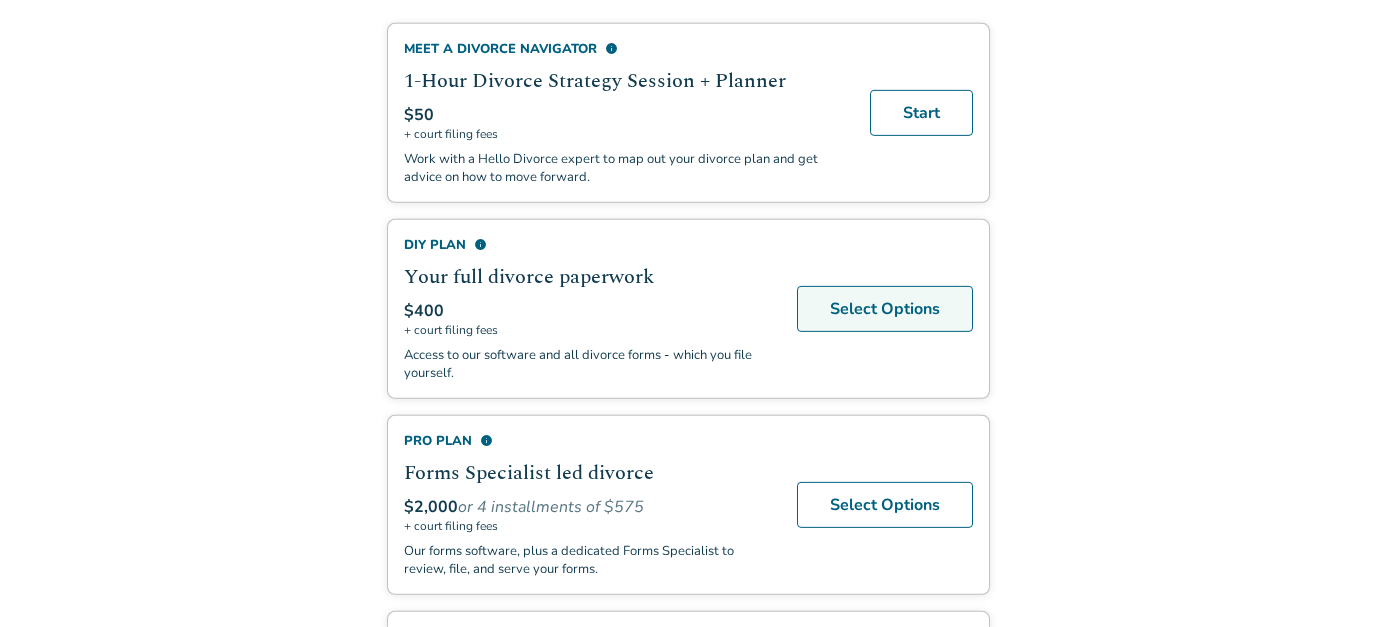 click on "Select Options" at bounding box center (885, 309) 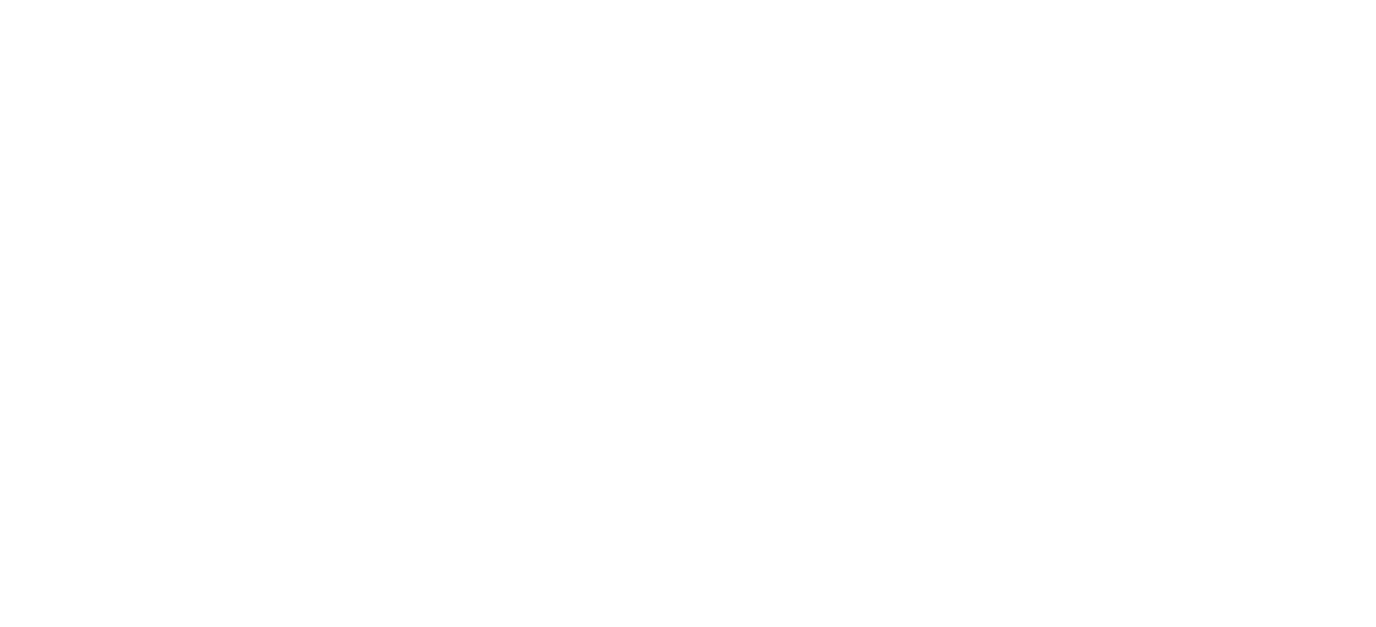 scroll, scrollTop: 0, scrollLeft: 0, axis: both 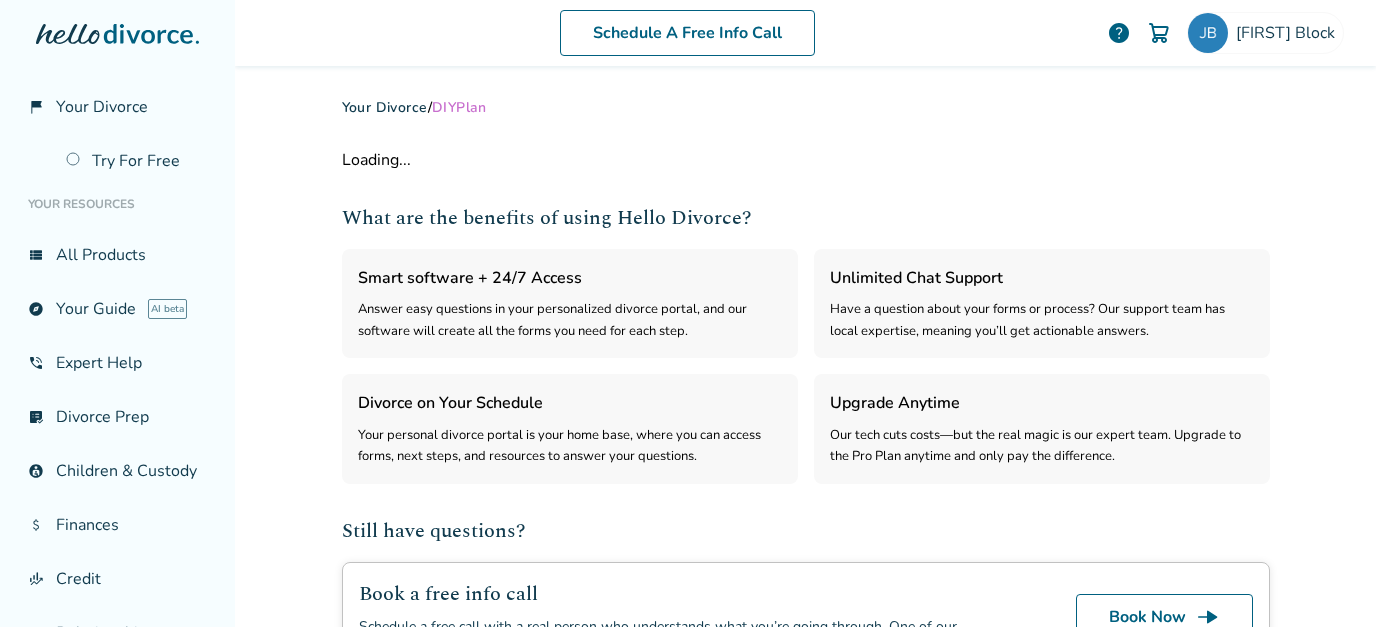 select on "***" 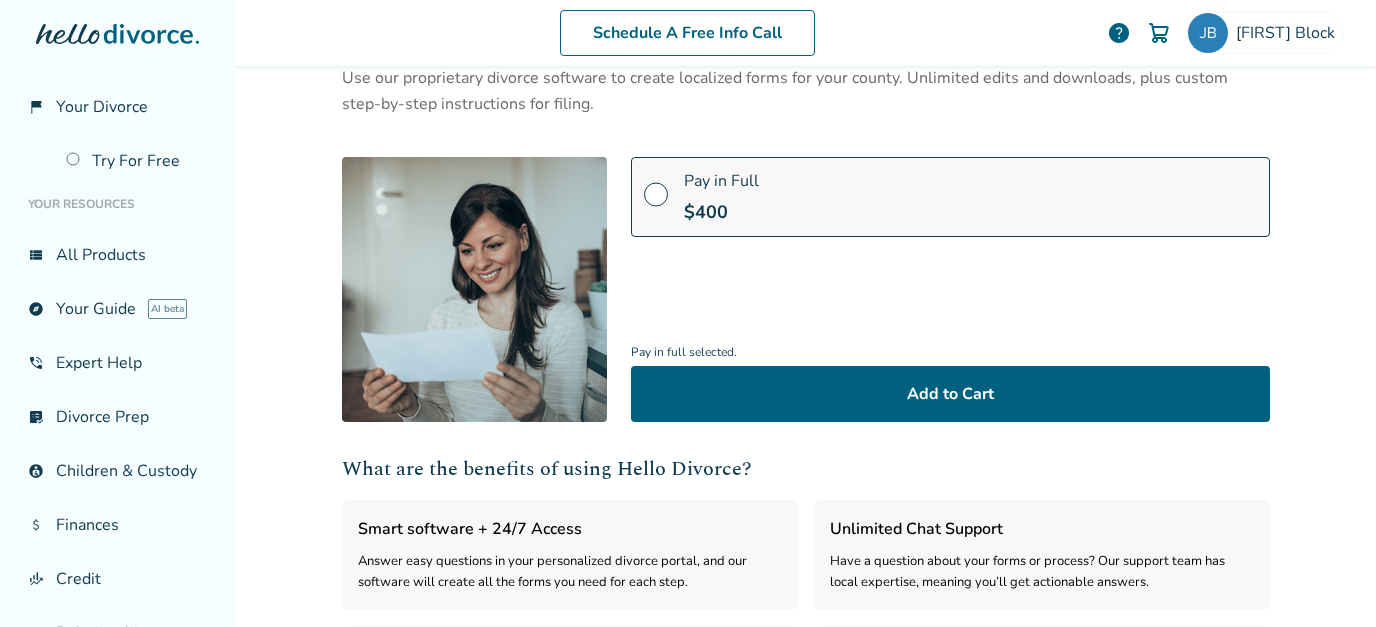 scroll, scrollTop: 153, scrollLeft: 0, axis: vertical 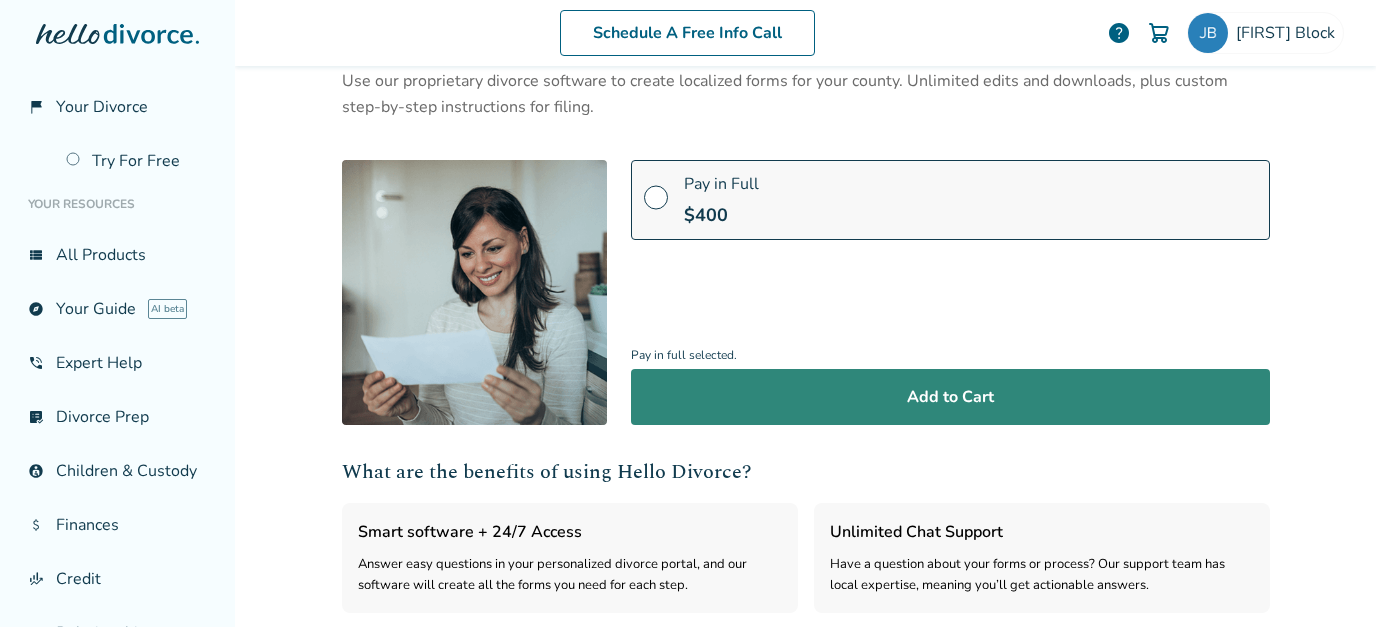 click on "Add to Cart" at bounding box center (950, 397) 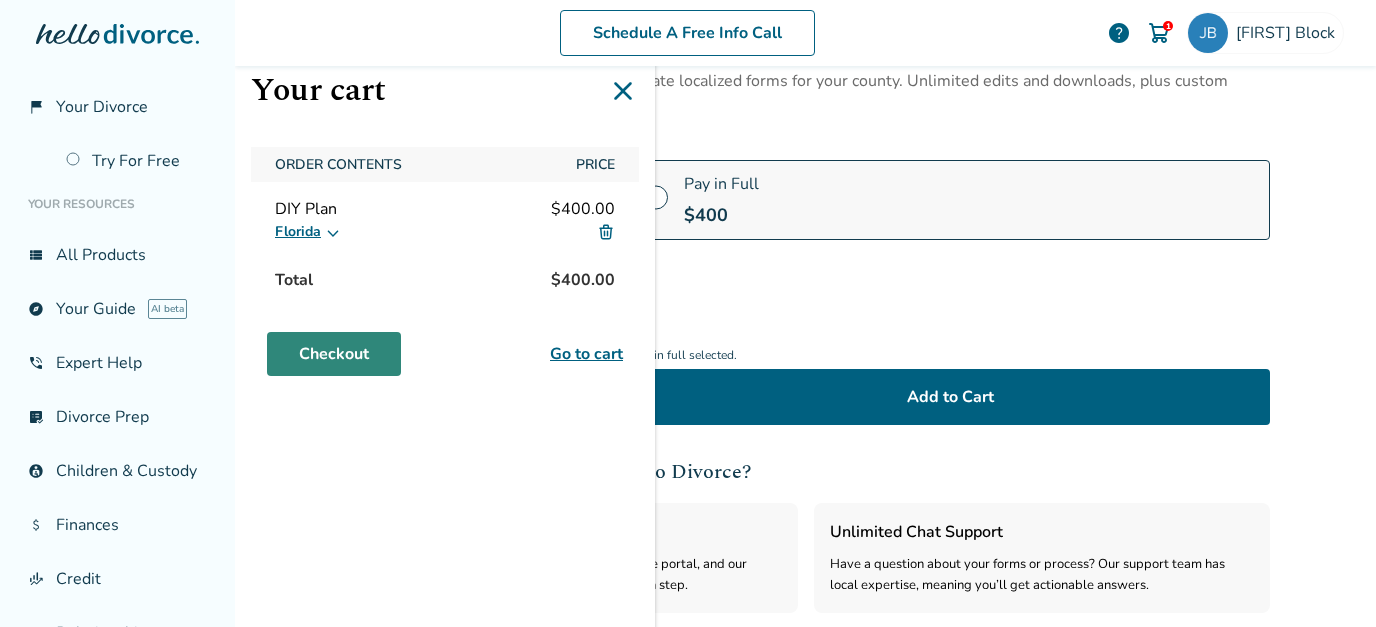 click on "Checkout" at bounding box center [334, 354] 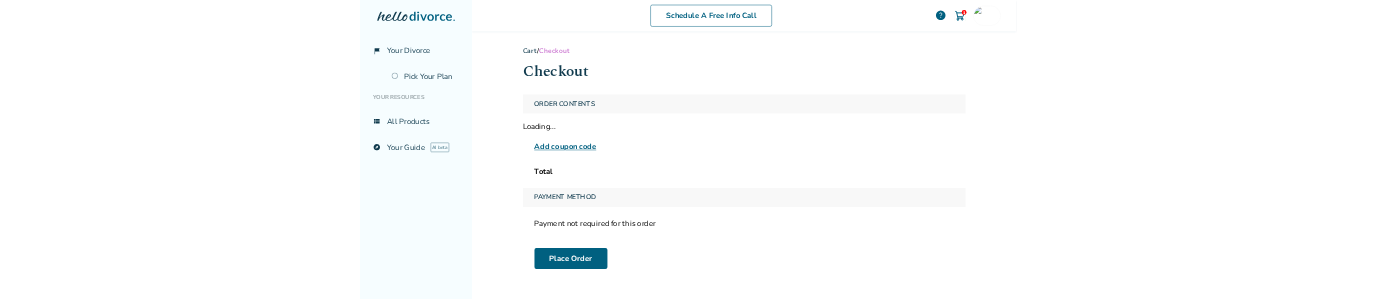 scroll, scrollTop: 0, scrollLeft: 0, axis: both 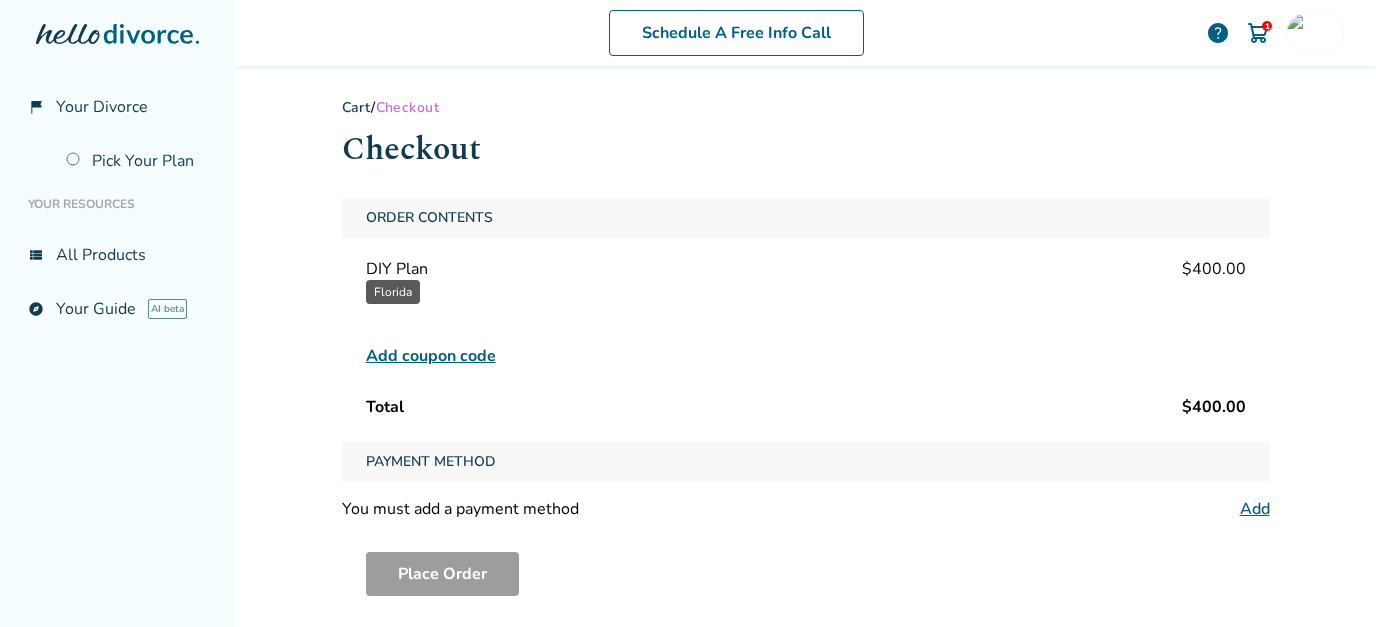 click on "Order Contents DIY Plan $400.00 [STATE] Unfortunately, this coupon code is not valid. You may try a different code. Add coupon code Total $400.00" at bounding box center [806, 312] 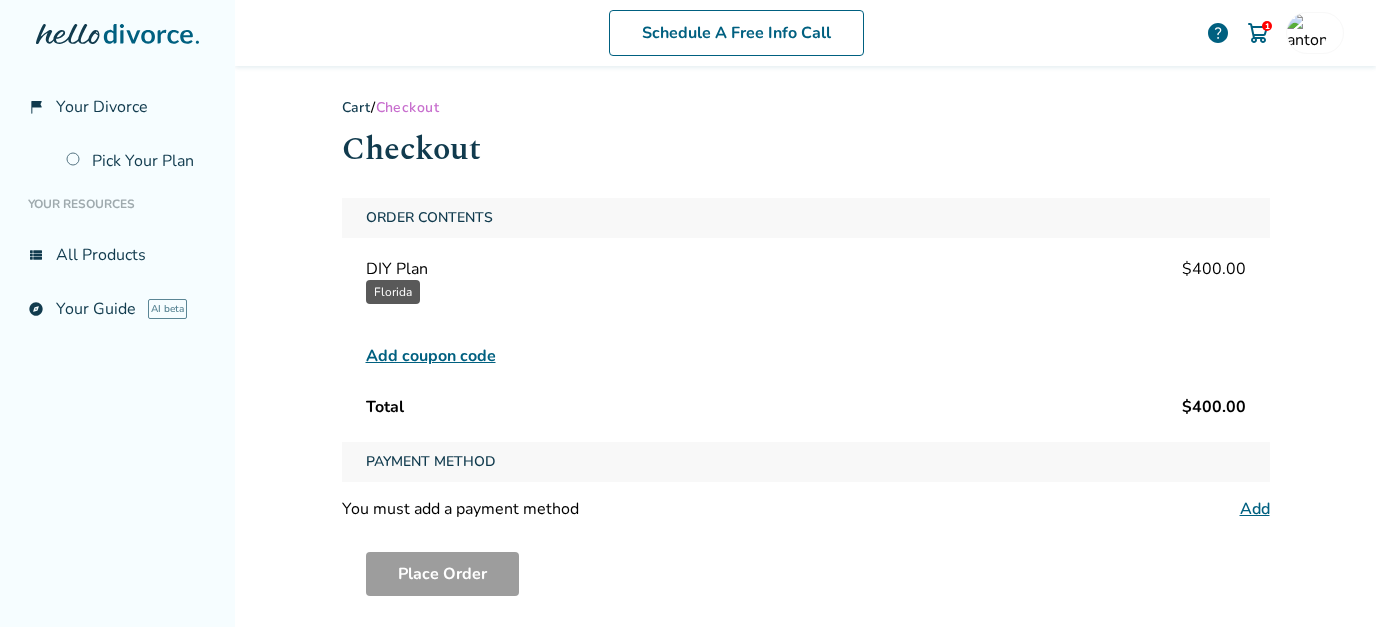 click on "Add coupon code" at bounding box center [431, 356] 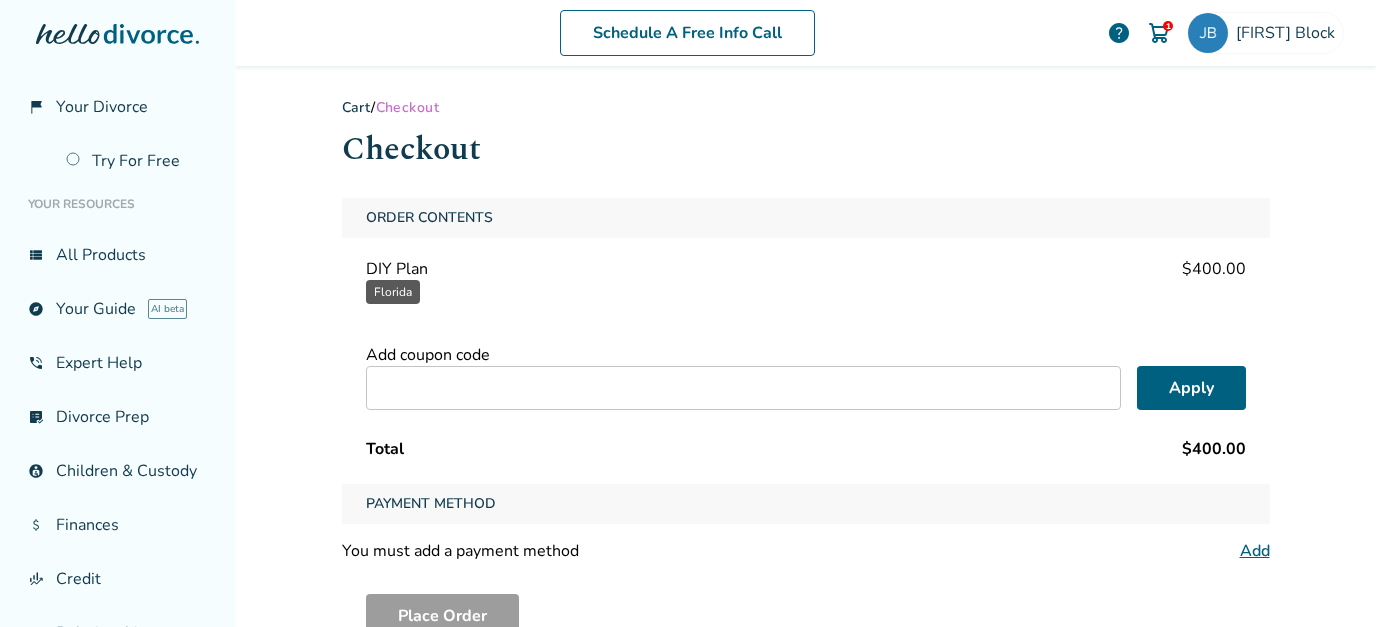 click at bounding box center (743, 388) 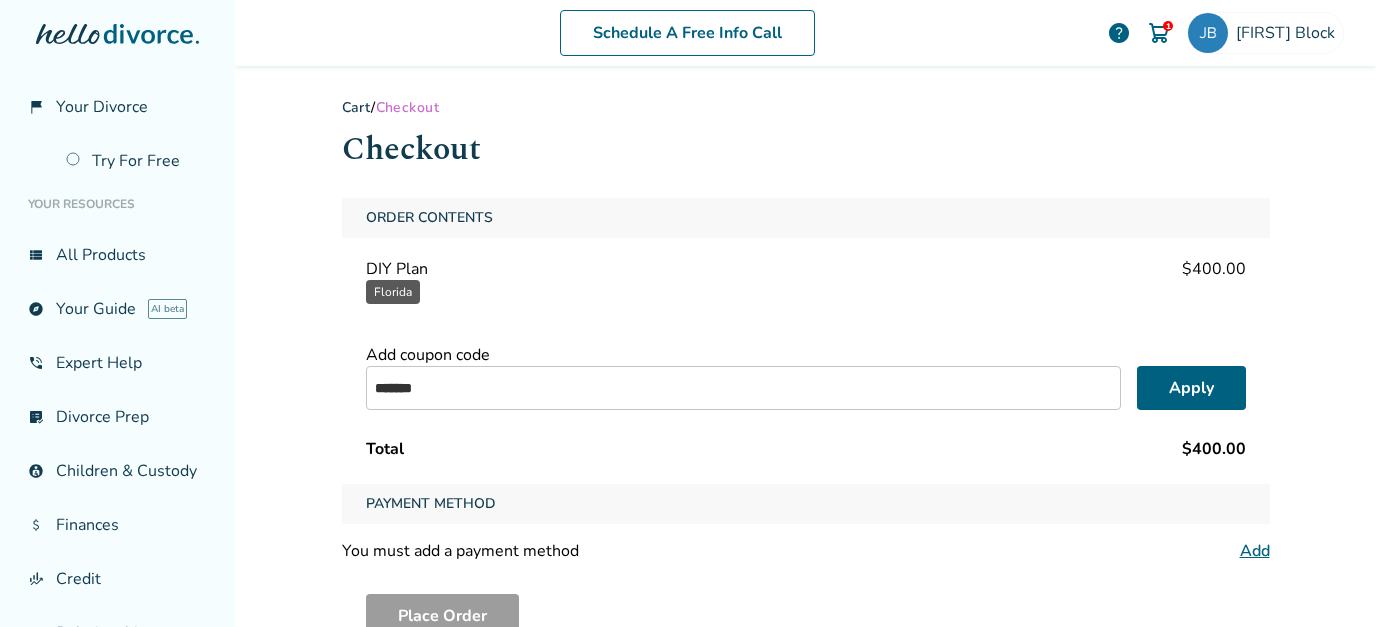click on "*******" at bounding box center (743, 388) 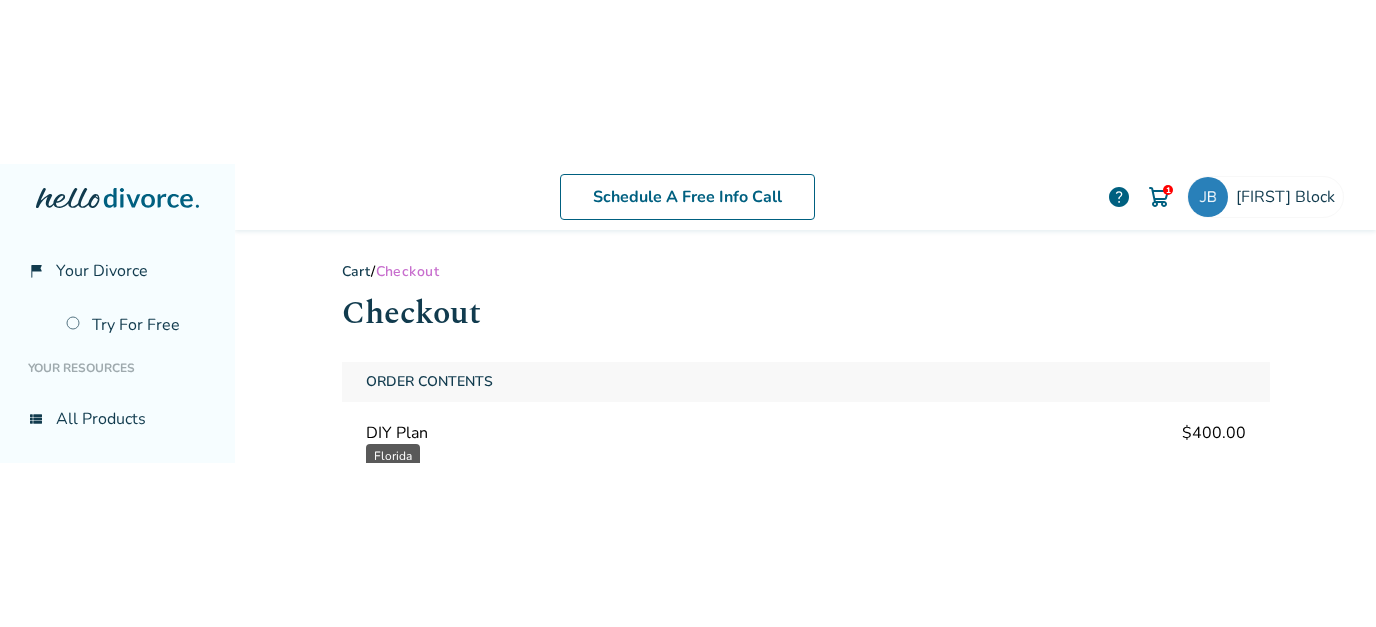 scroll, scrollTop: 99, scrollLeft: 0, axis: vertical 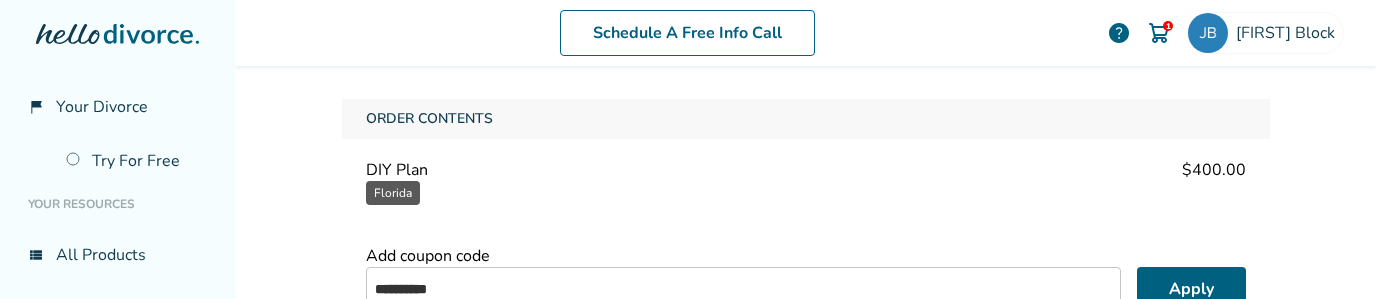type on "**********" 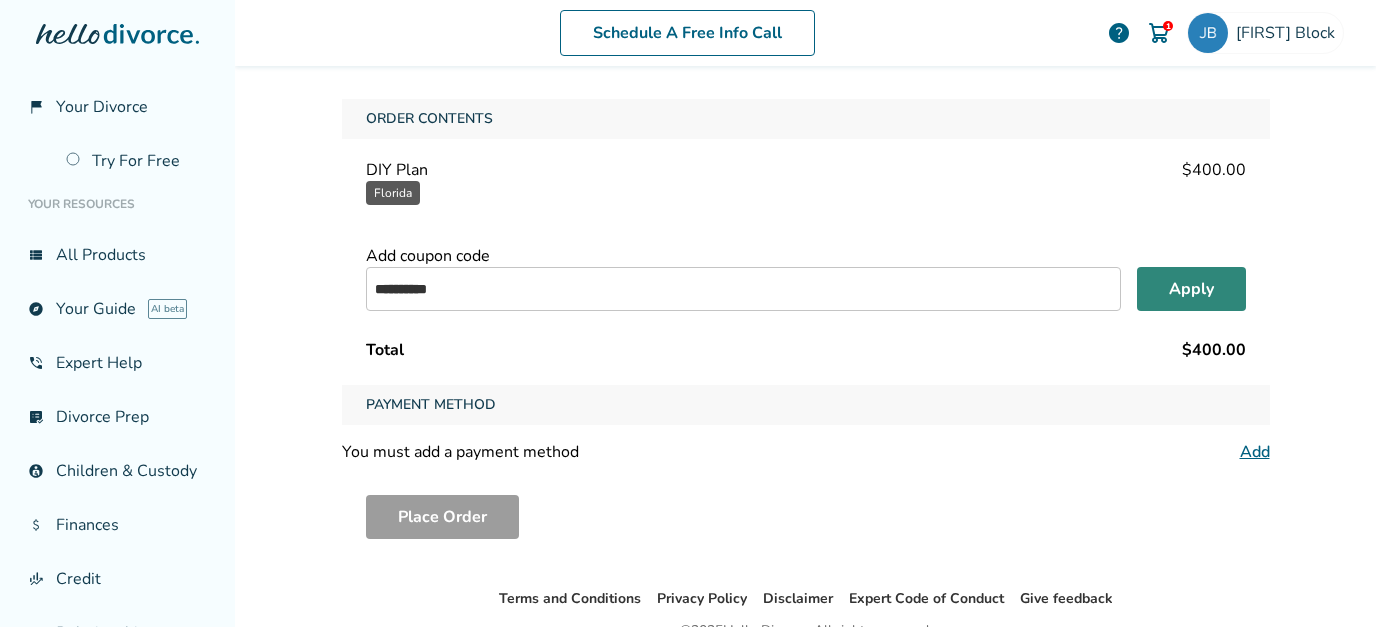 click on "Apply" at bounding box center (1191, 289) 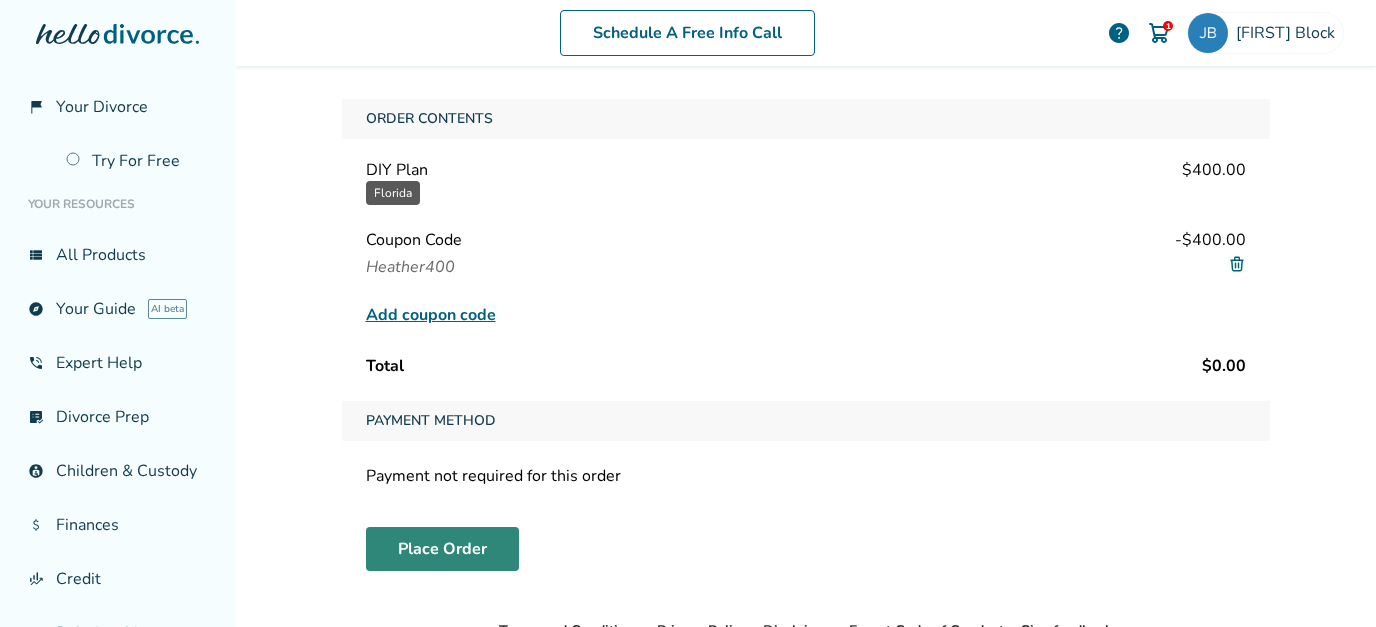 click on "Place Order" at bounding box center (442, 549) 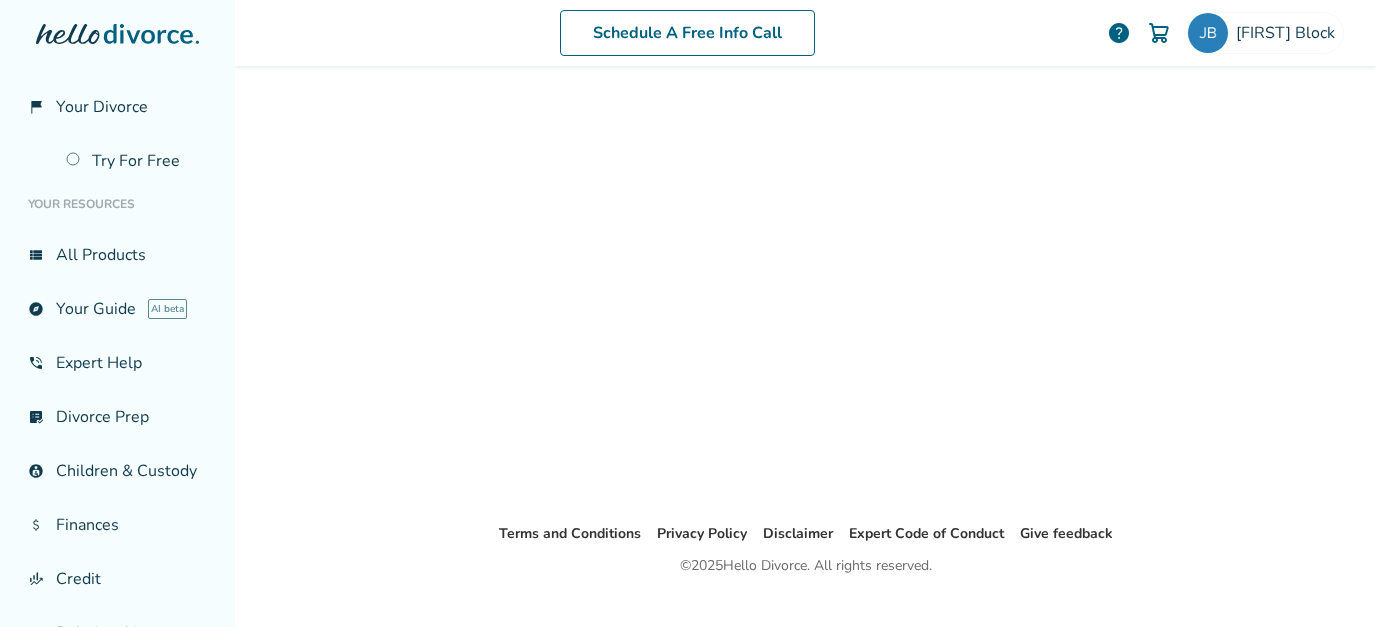scroll, scrollTop: 97, scrollLeft: 0, axis: vertical 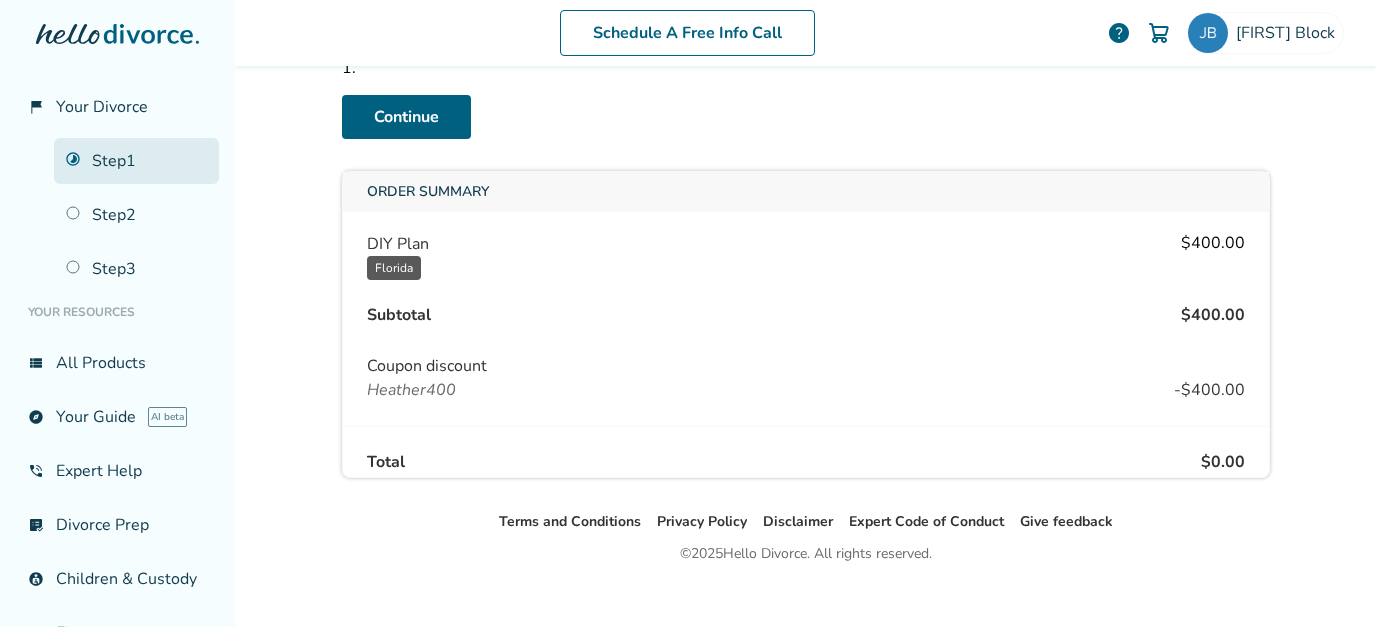 click on "Step  1" at bounding box center [136, 161] 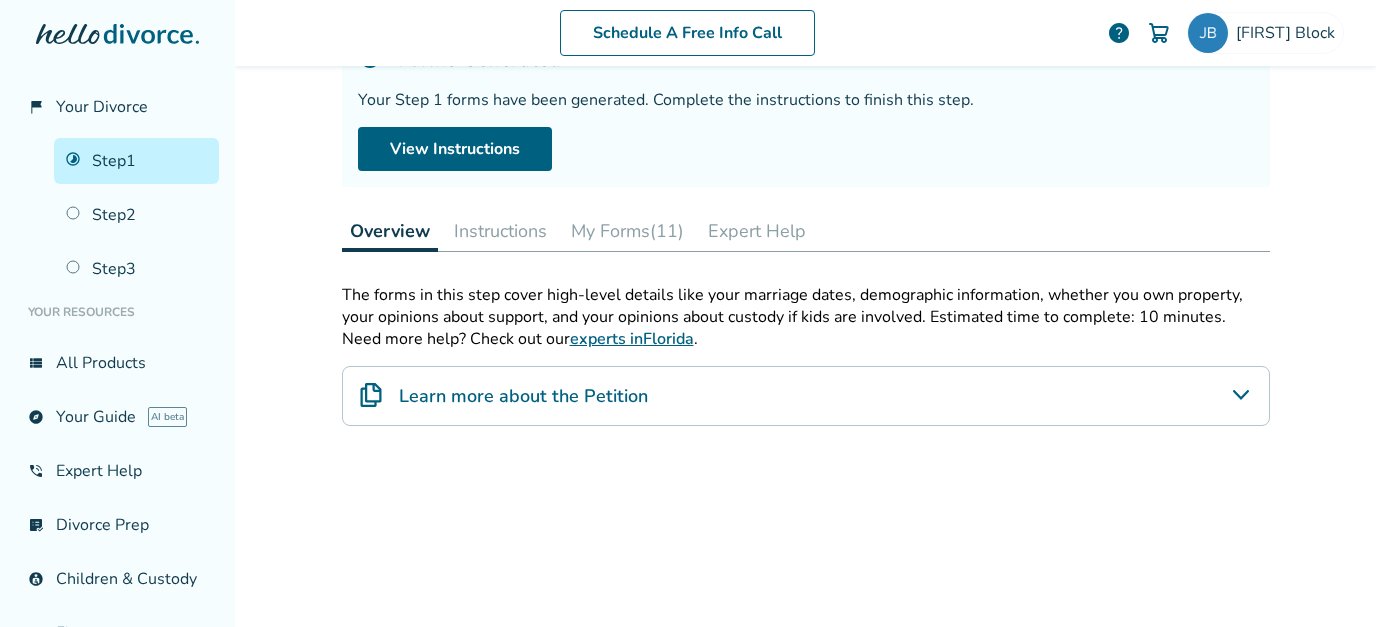 scroll, scrollTop: 98, scrollLeft: 0, axis: vertical 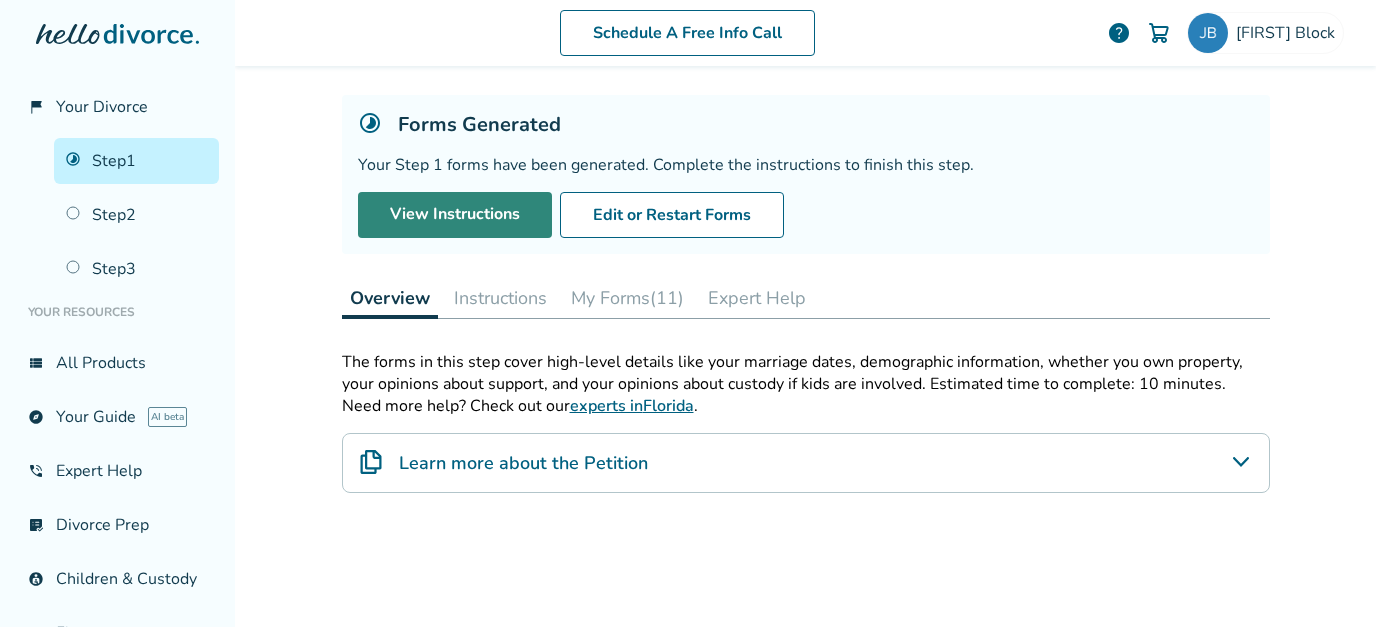 click on "View Instructions" at bounding box center (455, 215) 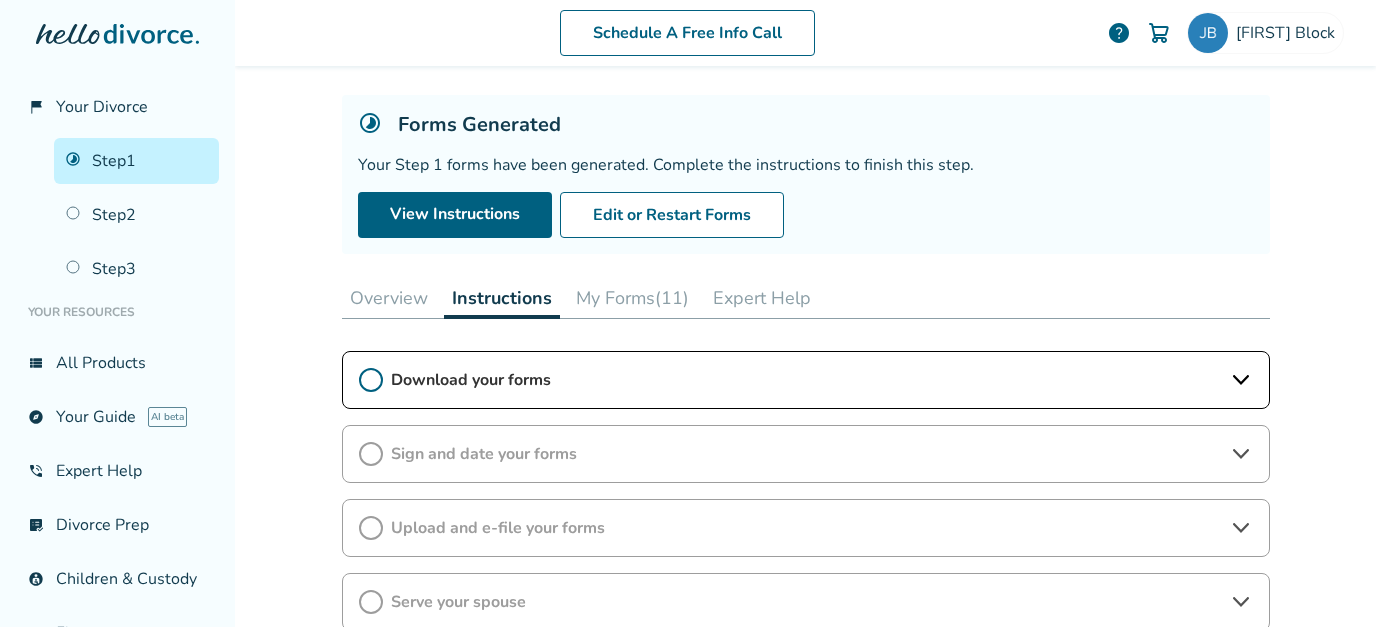 click on "Download your forms" at bounding box center (806, 380) 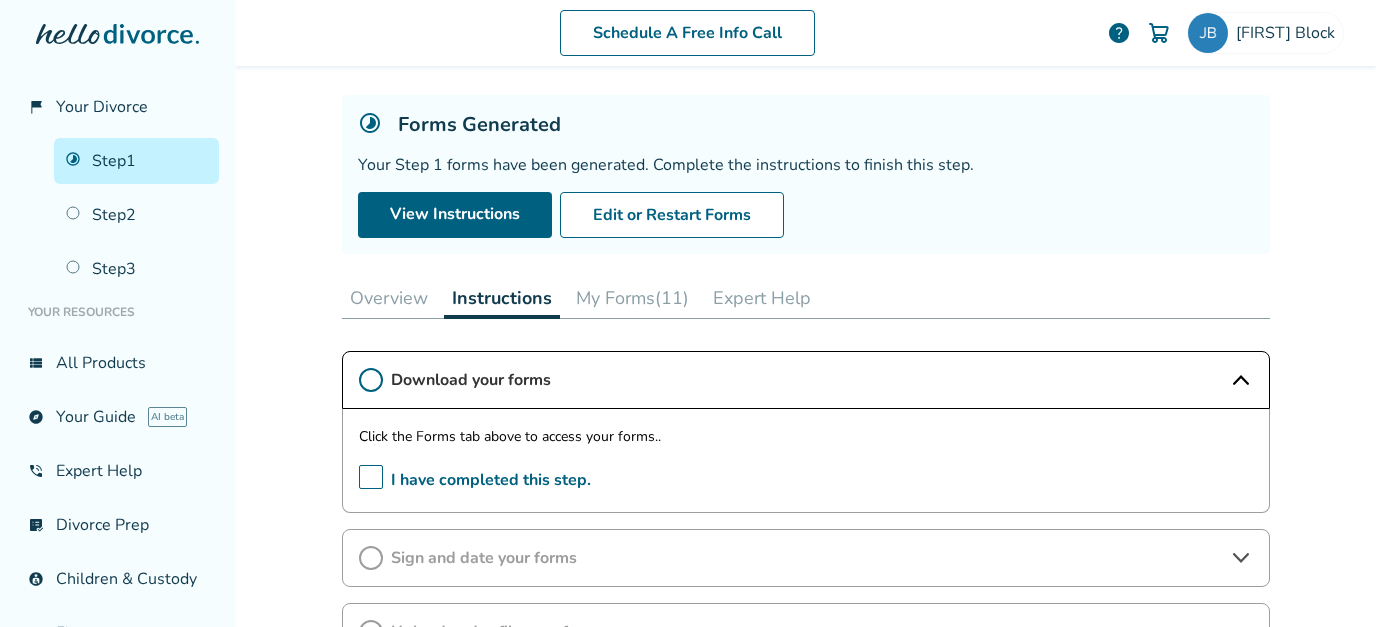 click on "Download your forms" at bounding box center (806, 380) 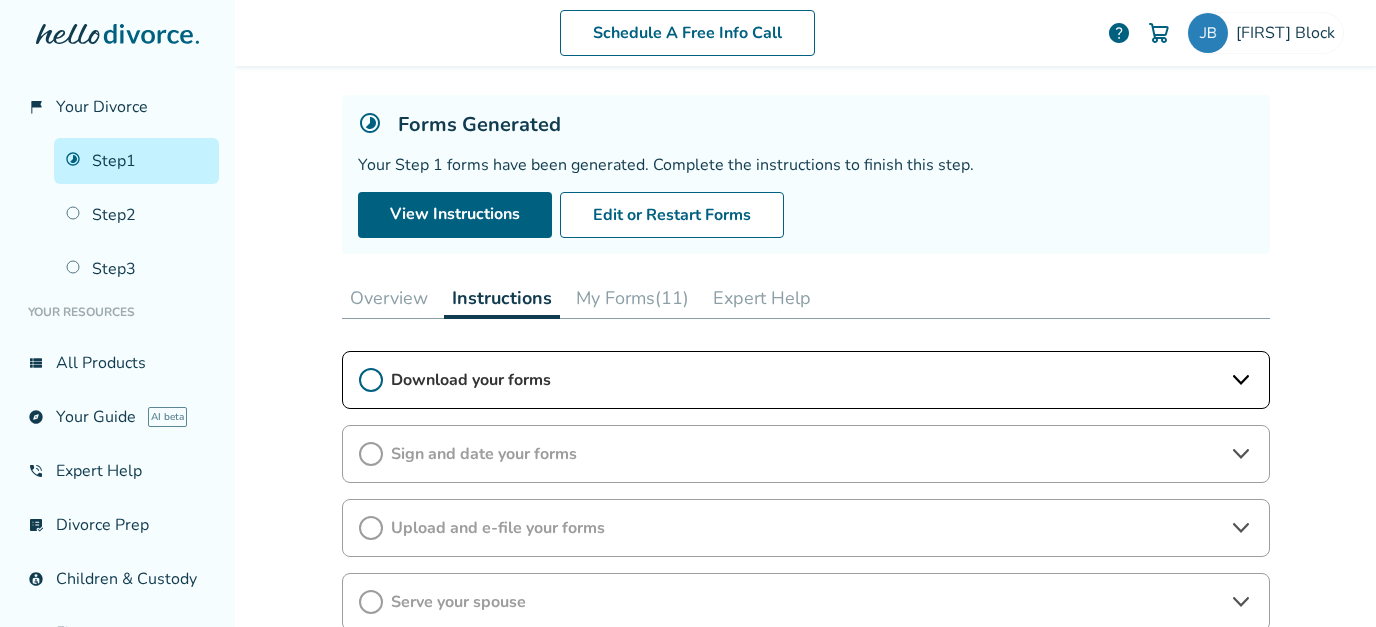 click 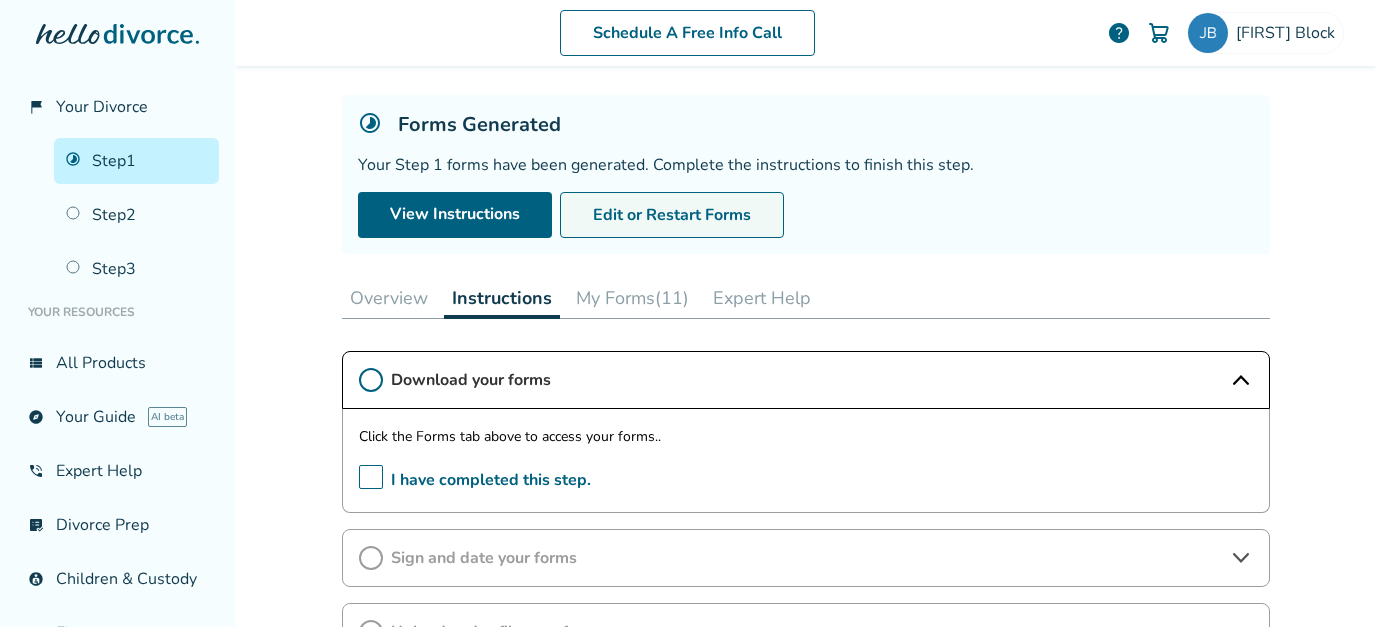 click on "Edit or Restart Forms" at bounding box center [672, 215] 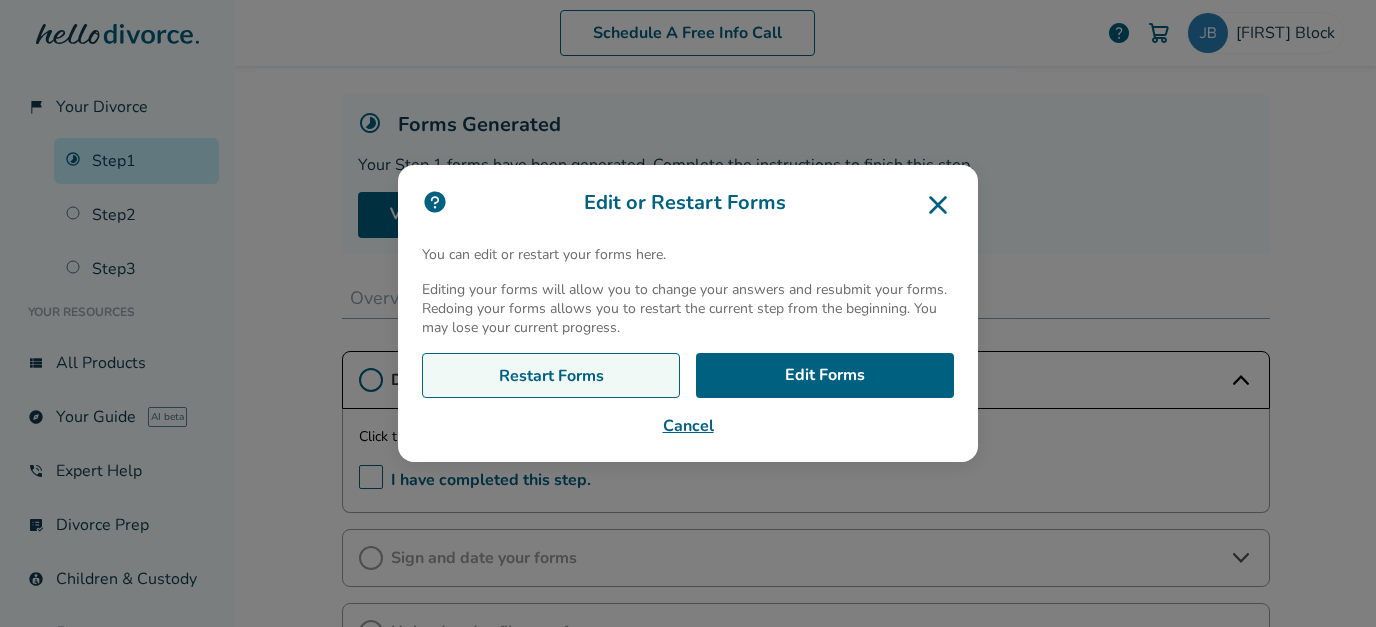click on "Restart Forms" at bounding box center (551, 376) 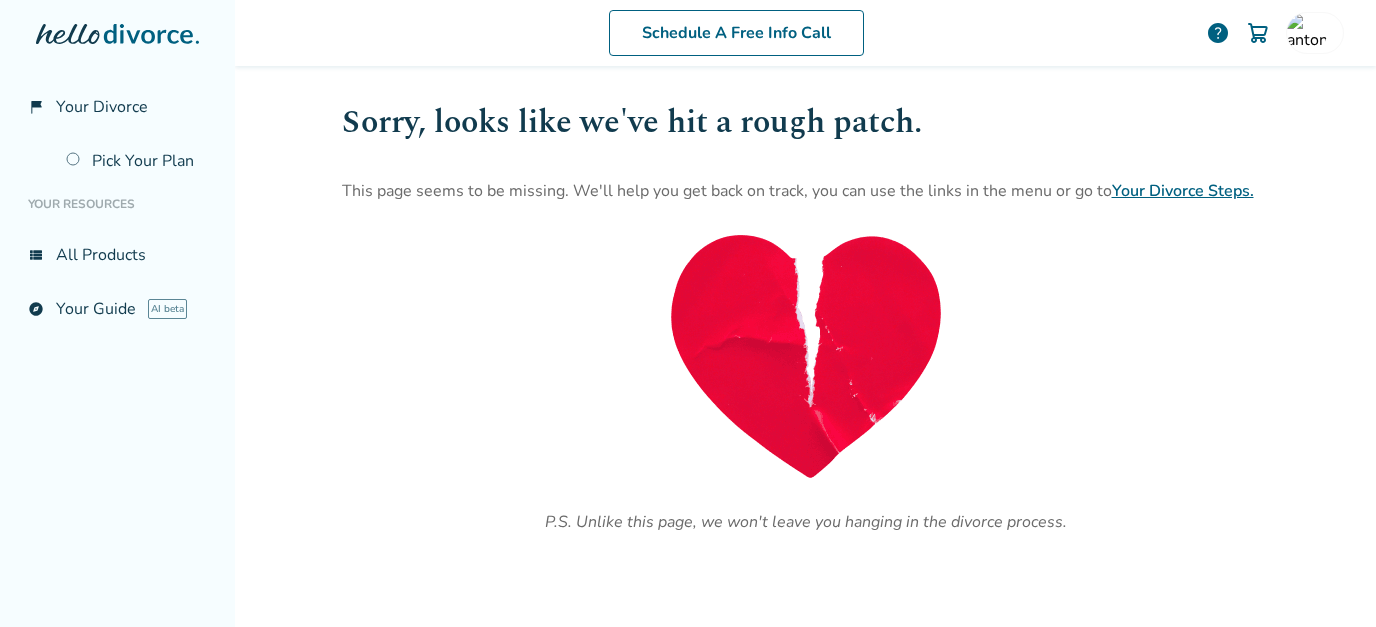 scroll, scrollTop: 0, scrollLeft: 0, axis: both 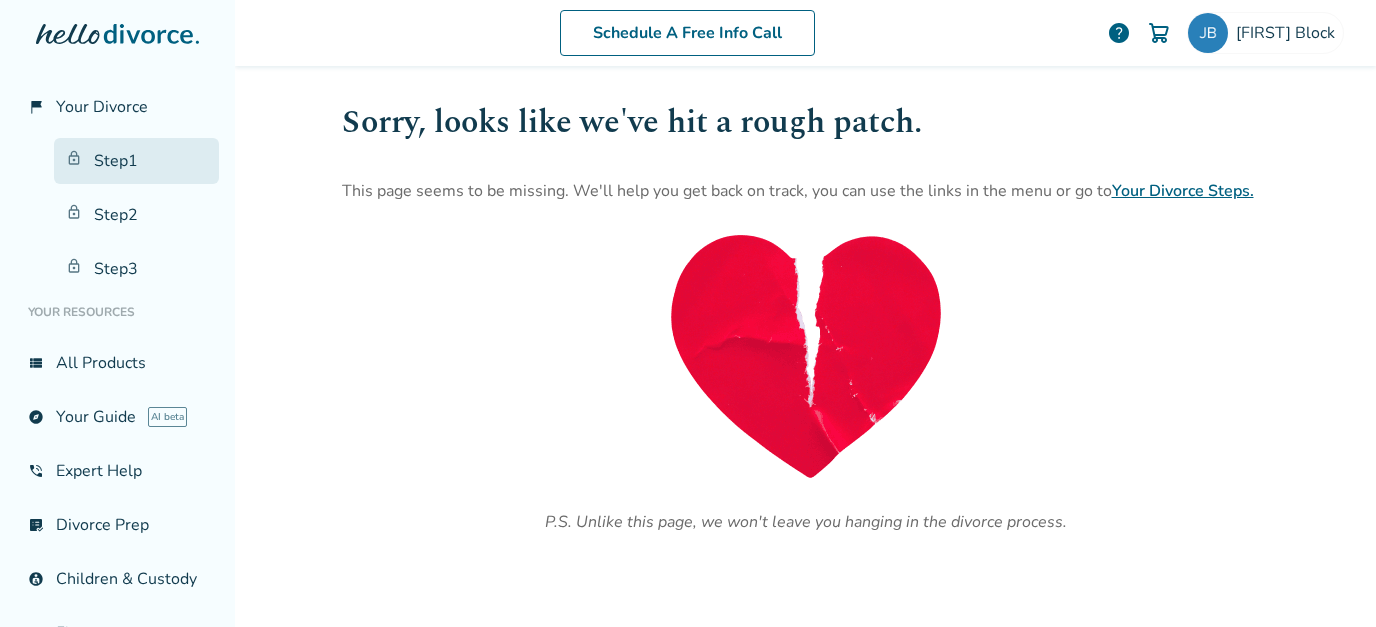 click on "Step  1" at bounding box center (136, 161) 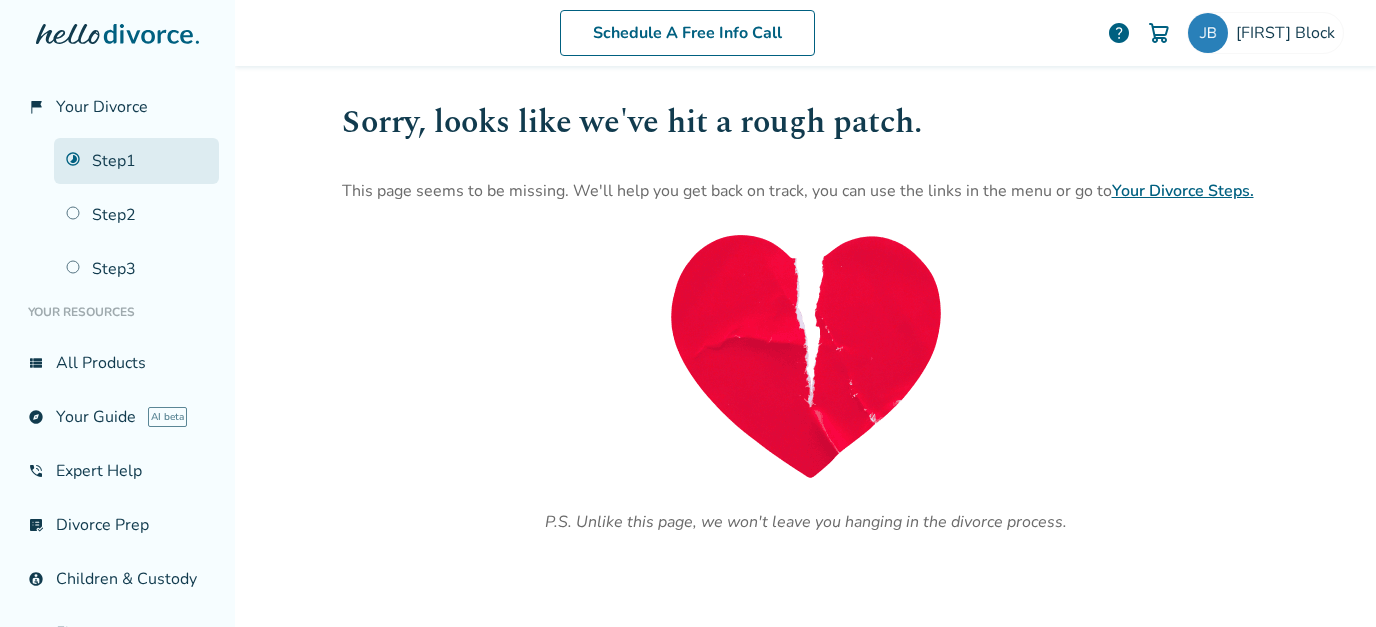 click on "Step  1" at bounding box center (136, 161) 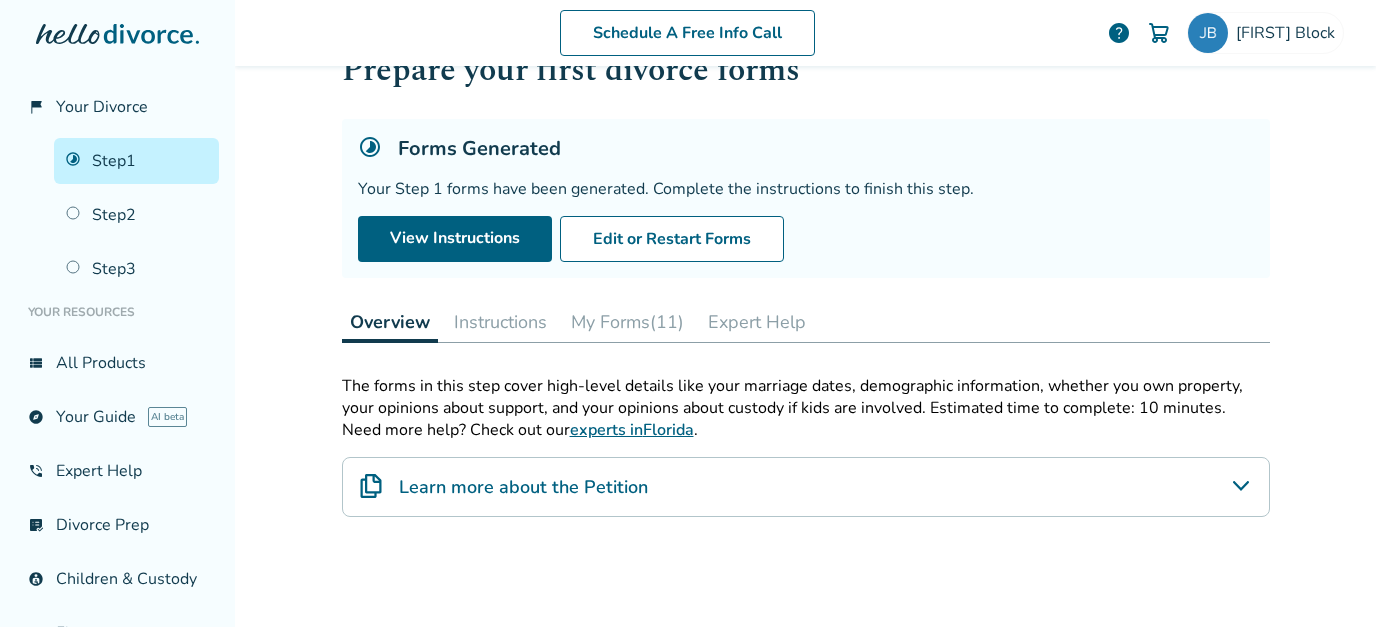 scroll, scrollTop: 144, scrollLeft: 0, axis: vertical 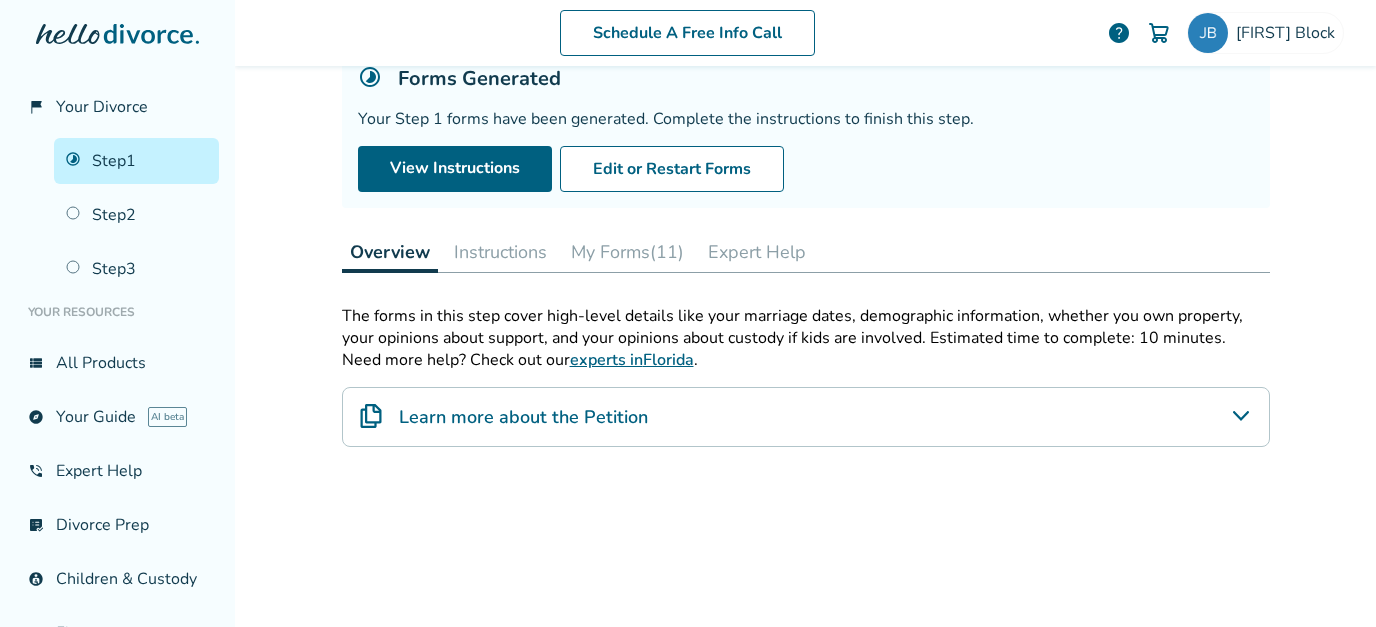 click on "My Forms  (11)" at bounding box center [627, 252] 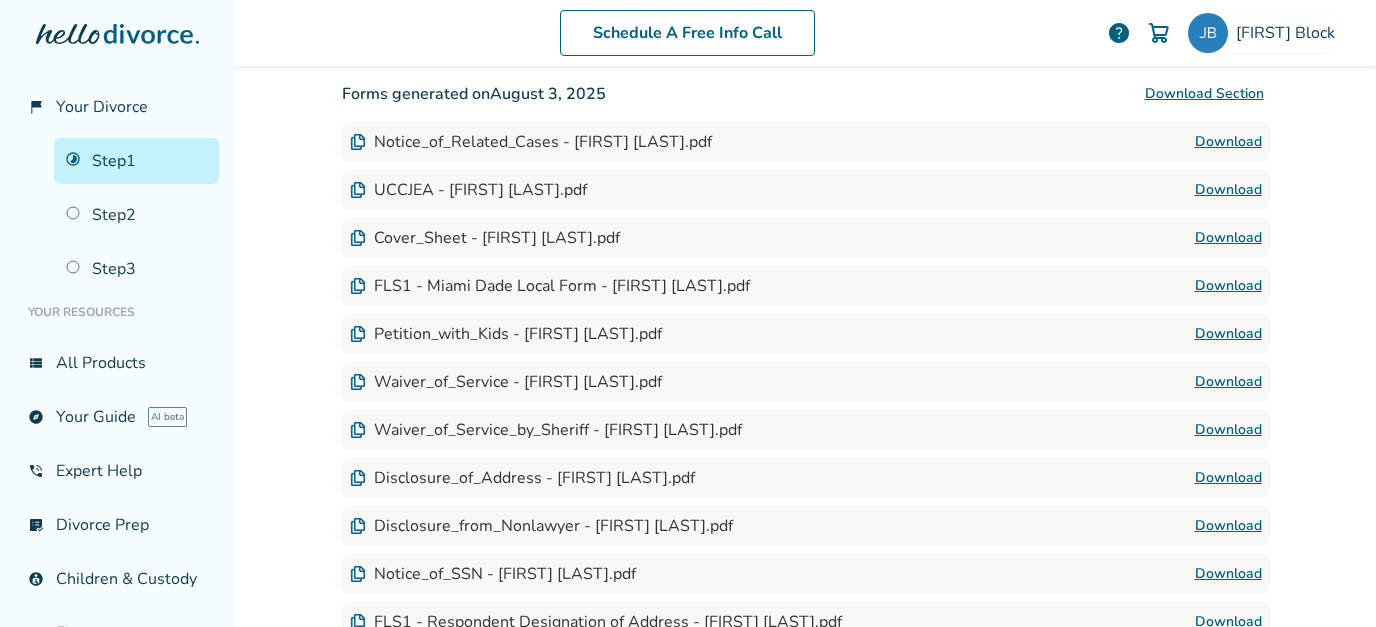 scroll, scrollTop: 639, scrollLeft: 0, axis: vertical 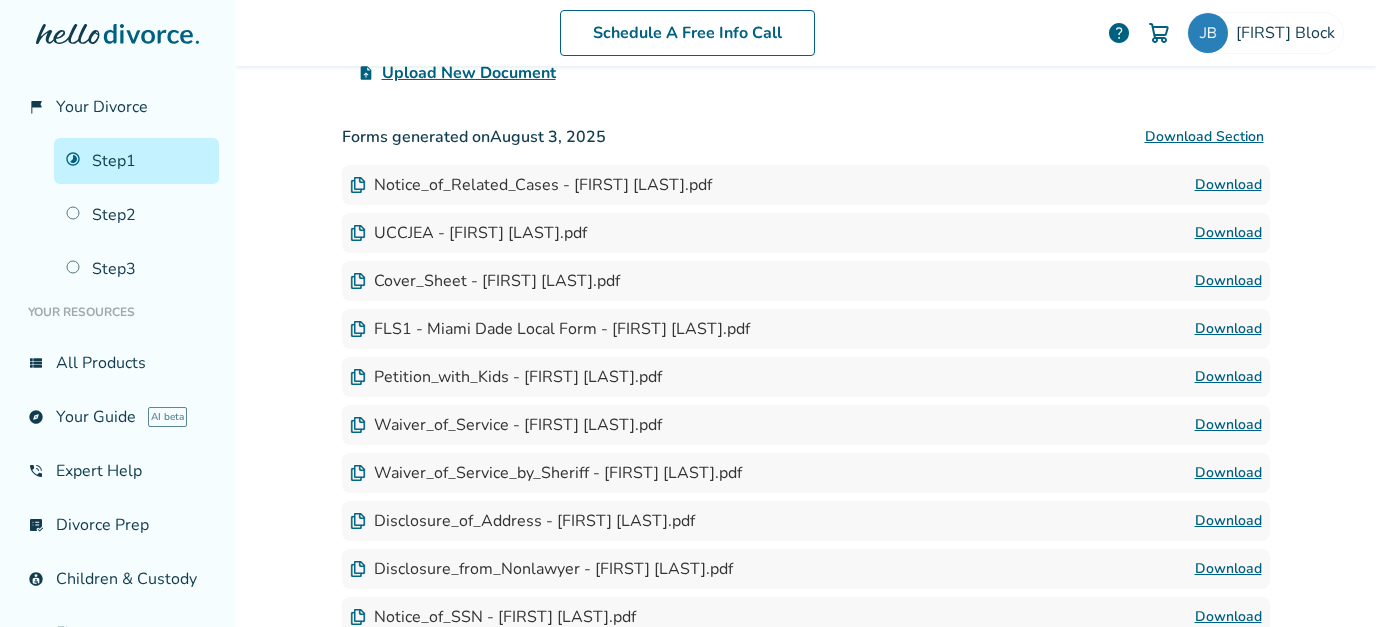 click on "Download" at bounding box center (1228, 185) 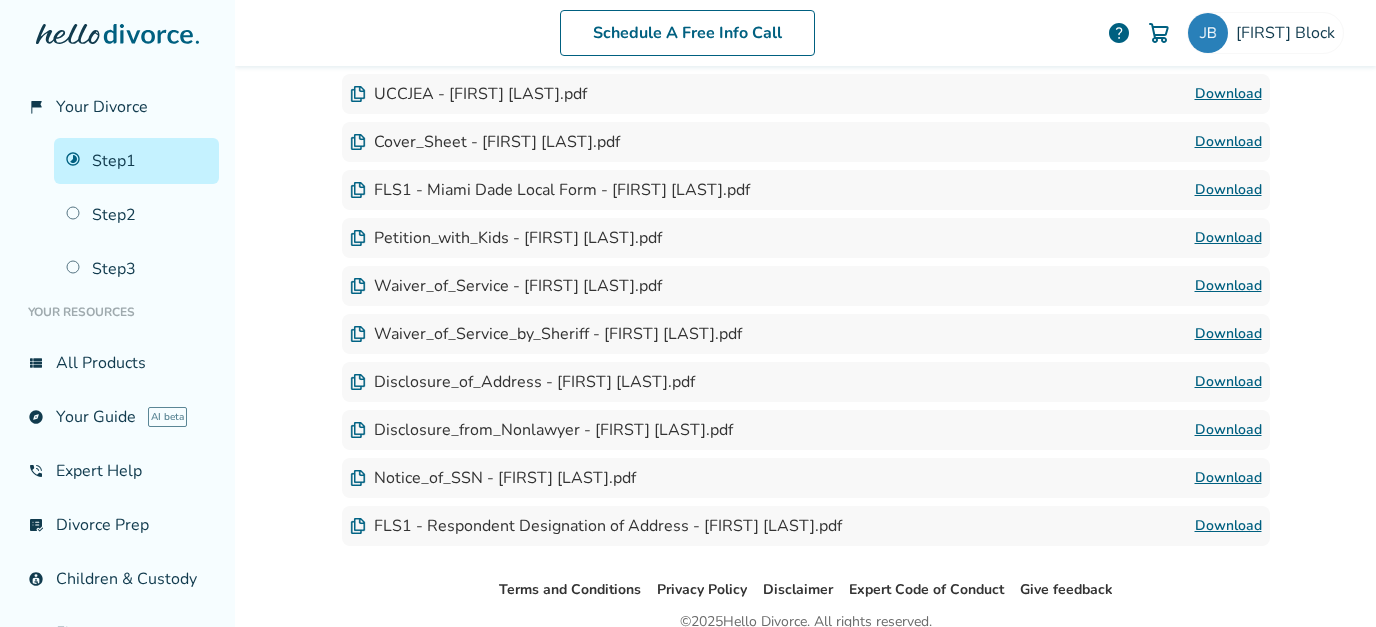 scroll, scrollTop: 697, scrollLeft: 0, axis: vertical 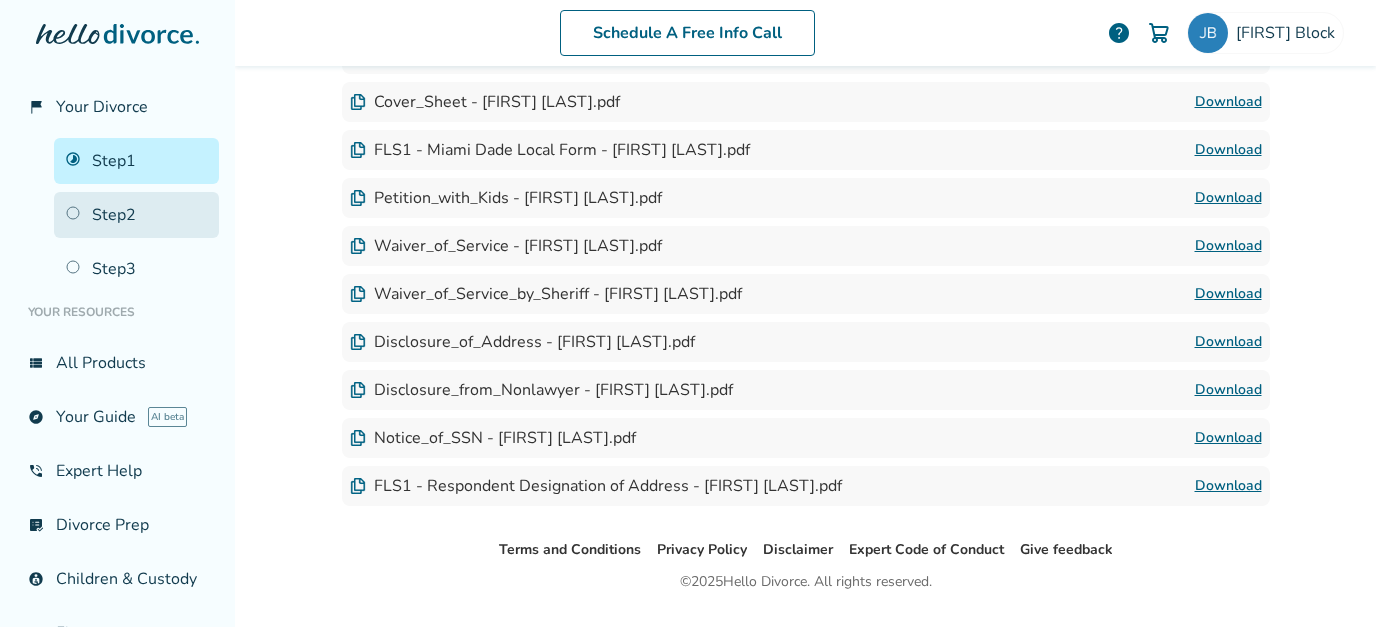 click on "Step  2" at bounding box center [136, 215] 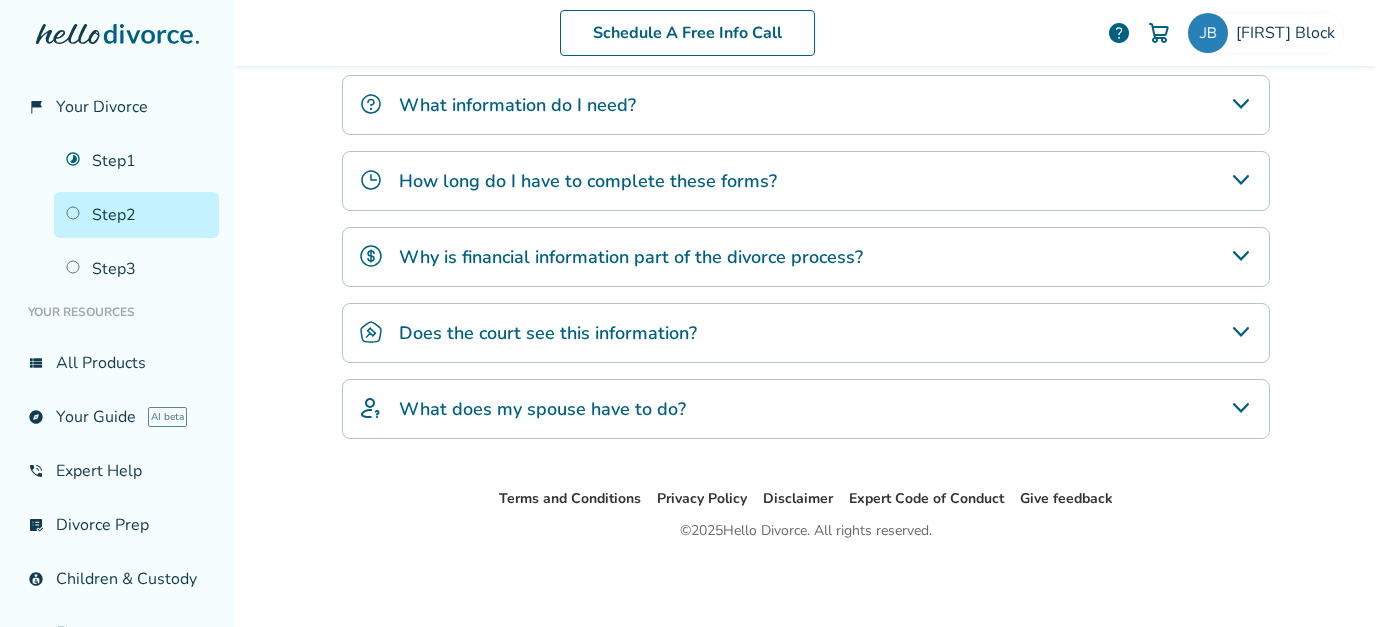 scroll, scrollTop: 98, scrollLeft: 0, axis: vertical 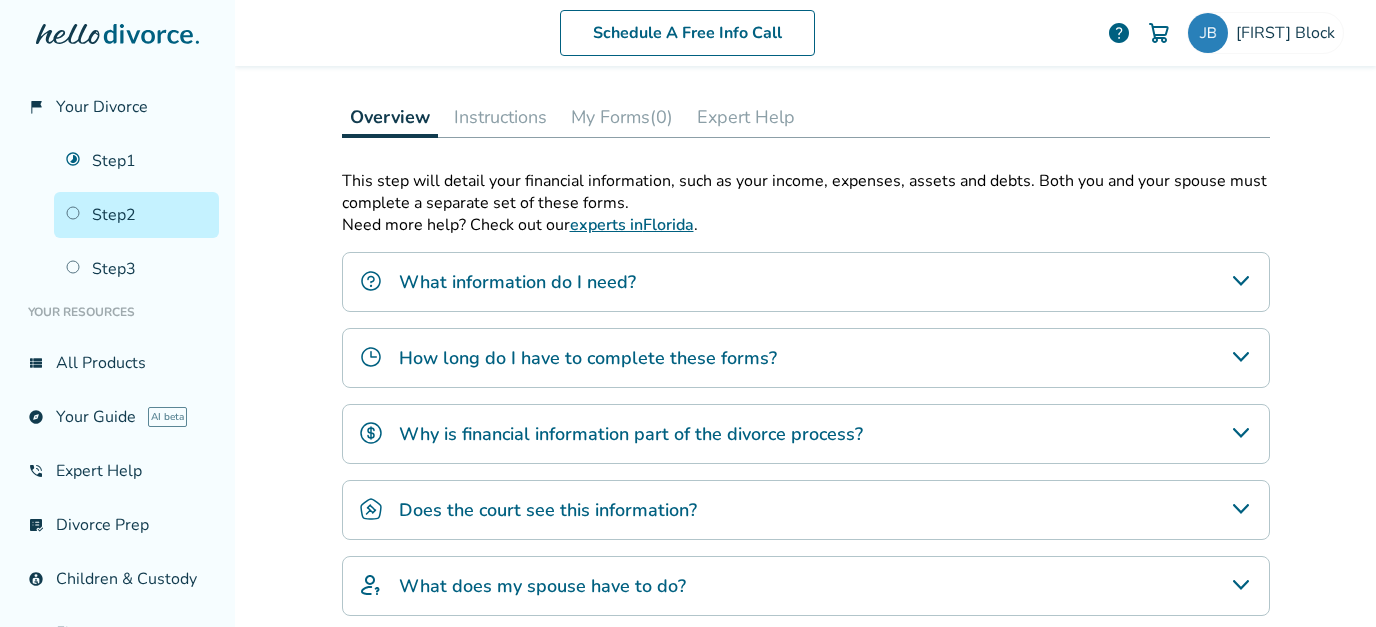 click on "What information do I need?" at bounding box center [806, 282] 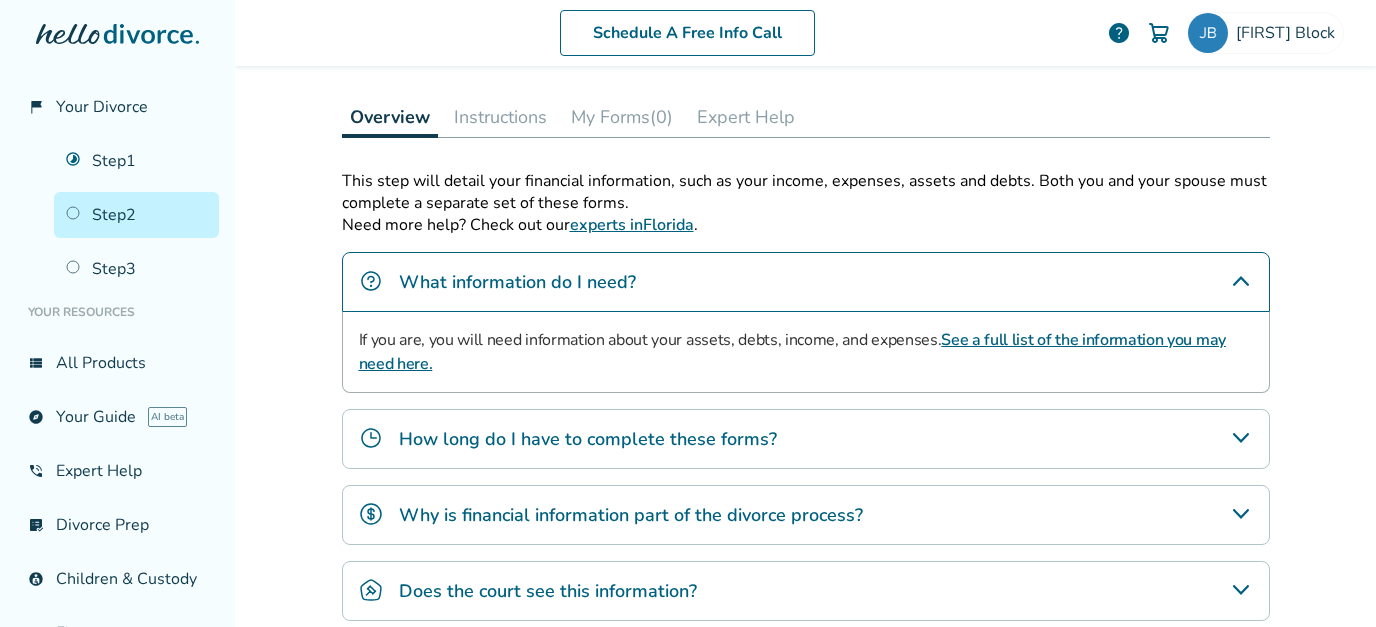 click on "How long do I have to complete these forms?" at bounding box center [588, 439] 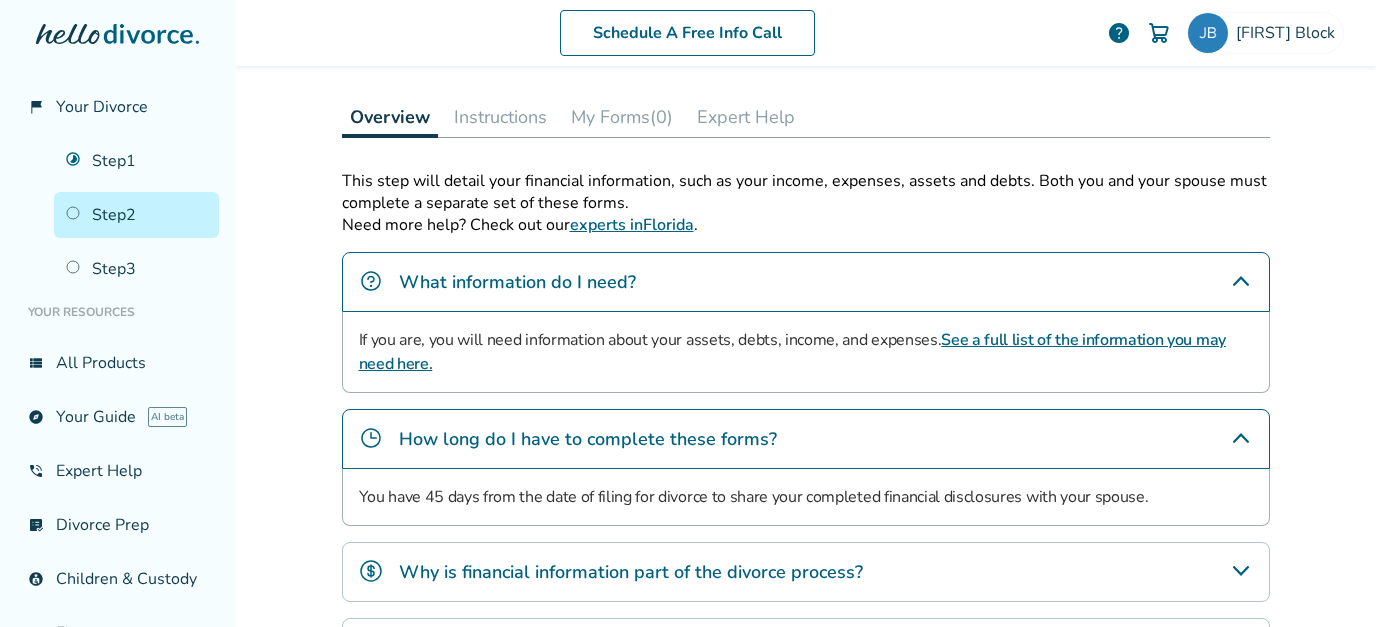 click on "Why is financial information part of the divorce process?" at bounding box center [631, 572] 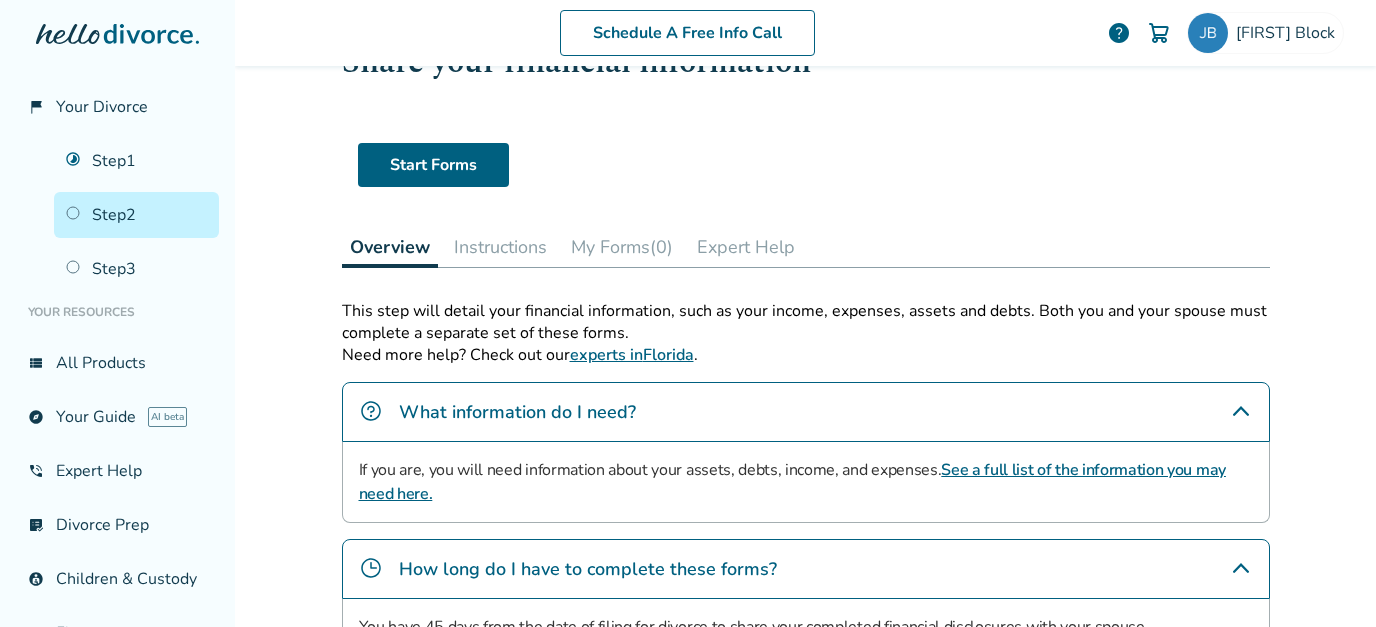 scroll, scrollTop: 79, scrollLeft: 0, axis: vertical 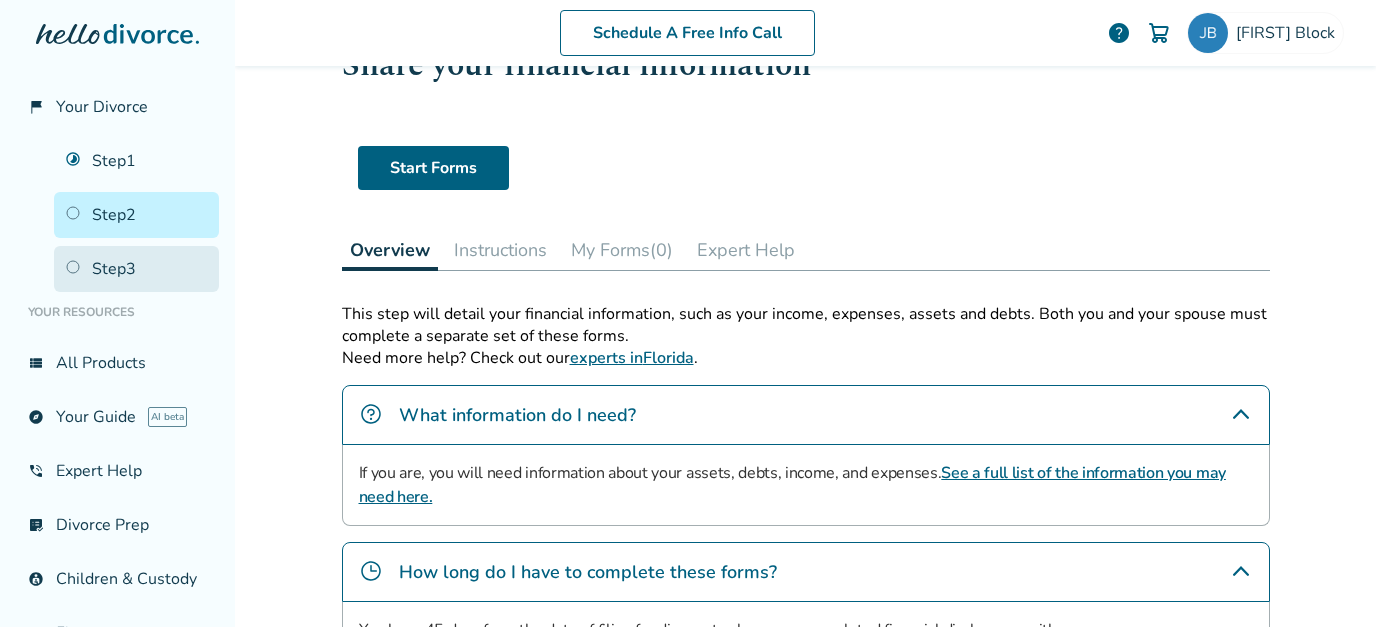 click on "Step  3" at bounding box center (136, 269) 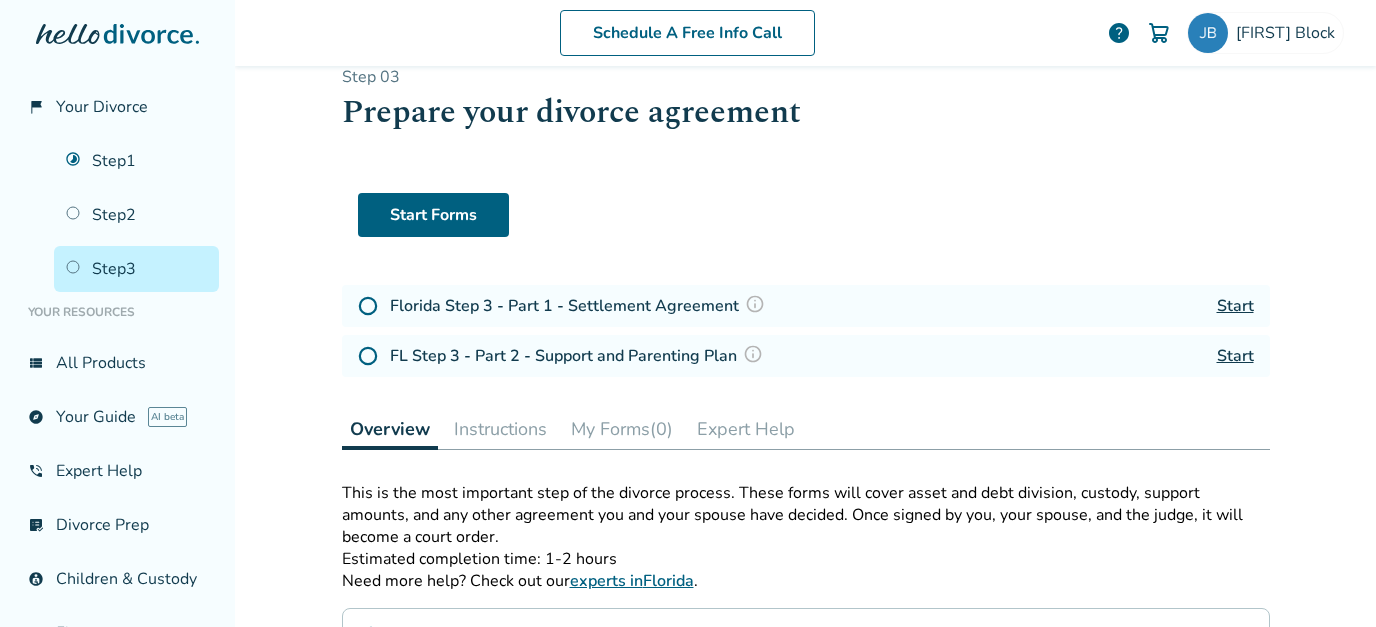 scroll, scrollTop: 46, scrollLeft: 0, axis: vertical 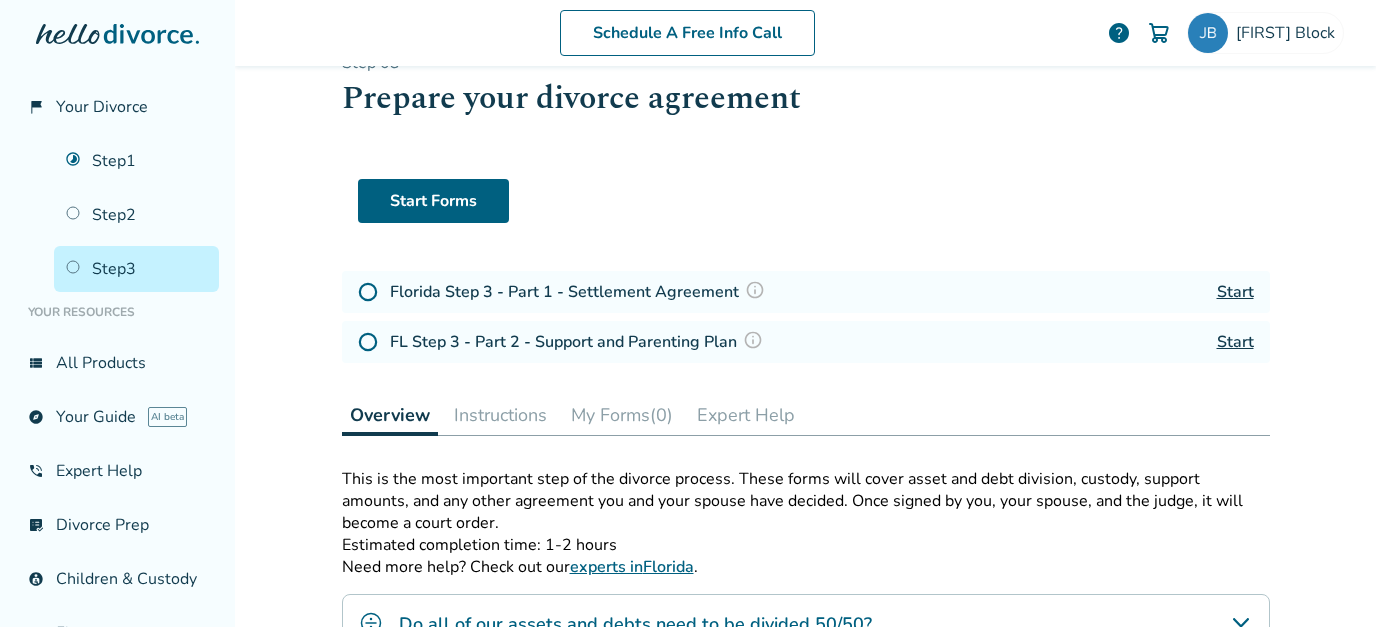 click on "Start" at bounding box center (1235, 292) 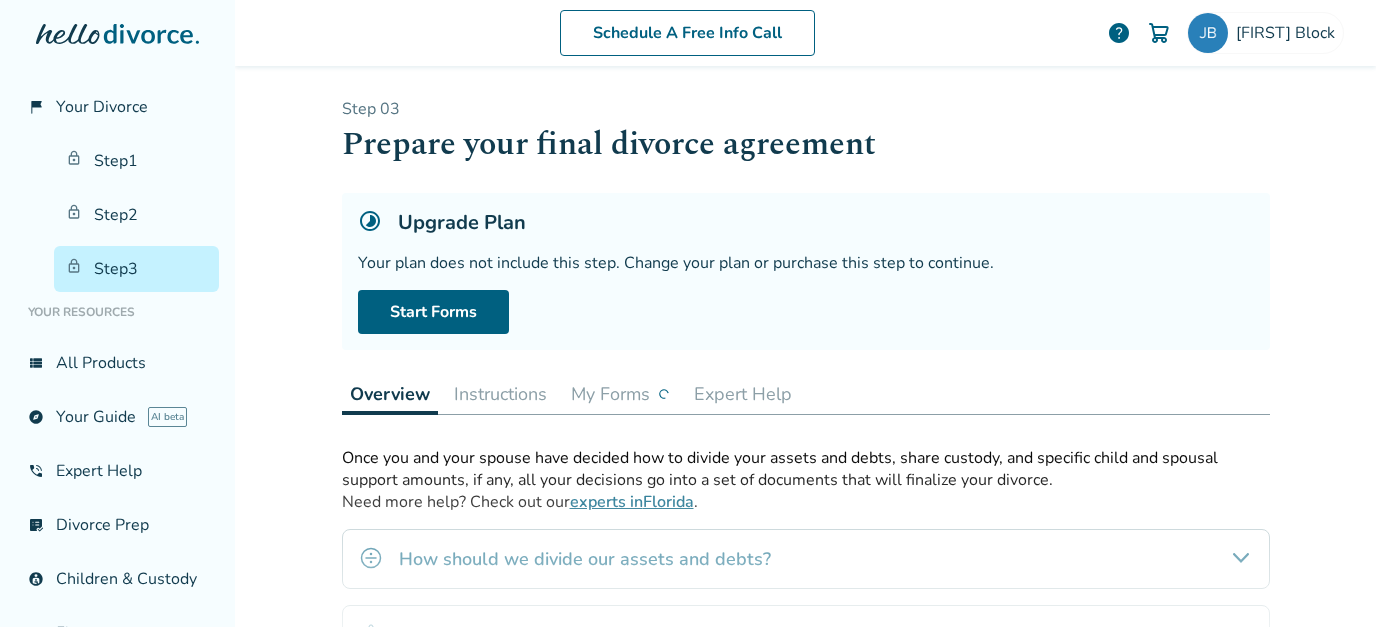 scroll, scrollTop: 0, scrollLeft: 0, axis: both 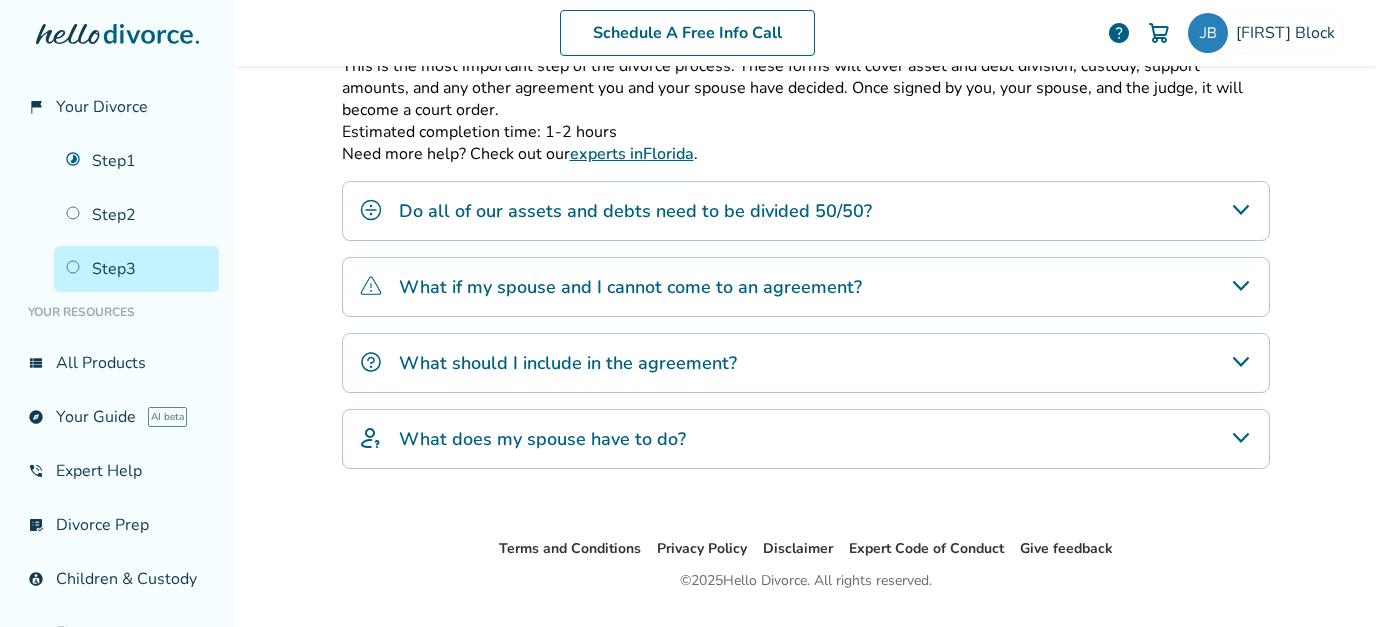 click on "What should I include in the agreement?" at bounding box center [806, 363] 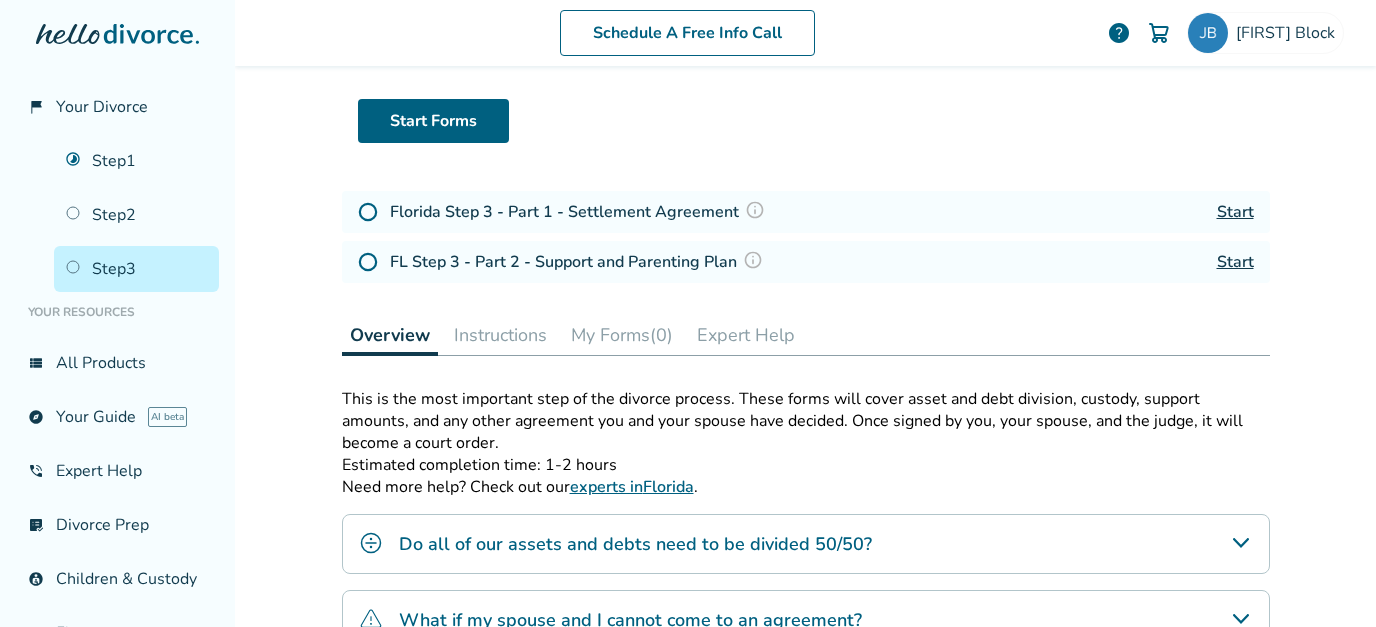 scroll, scrollTop: 128, scrollLeft: 0, axis: vertical 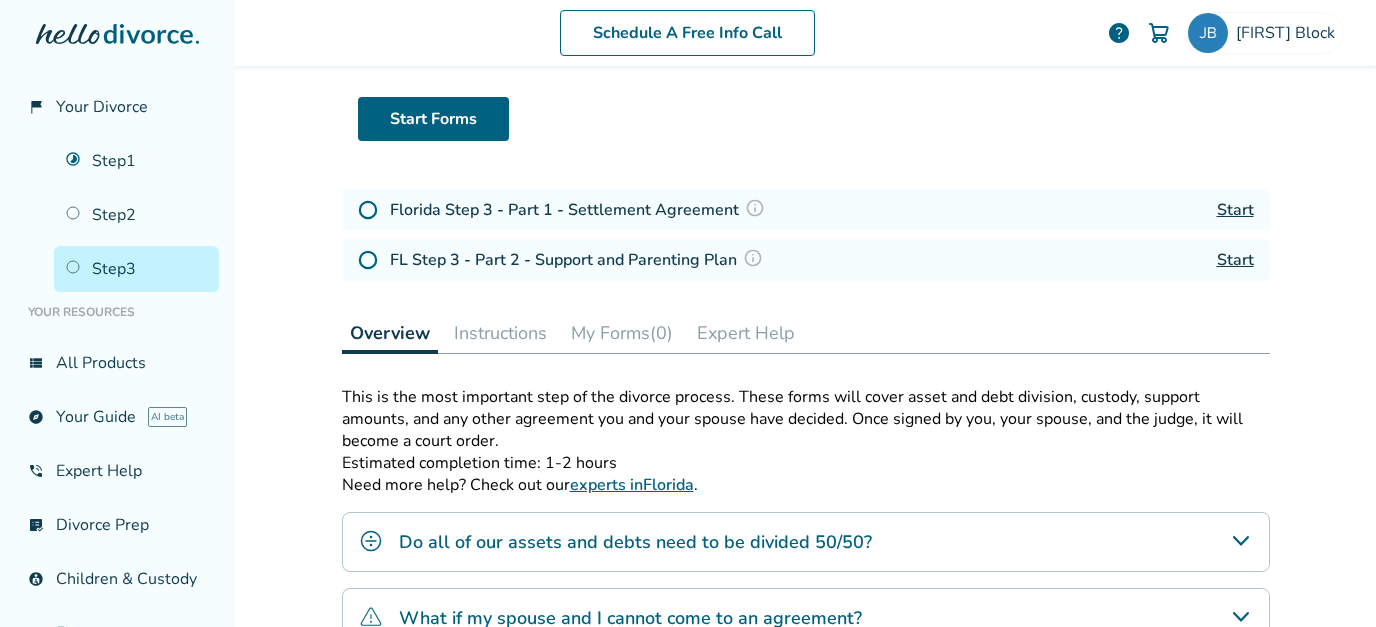 click on "Instructions" at bounding box center [500, 333] 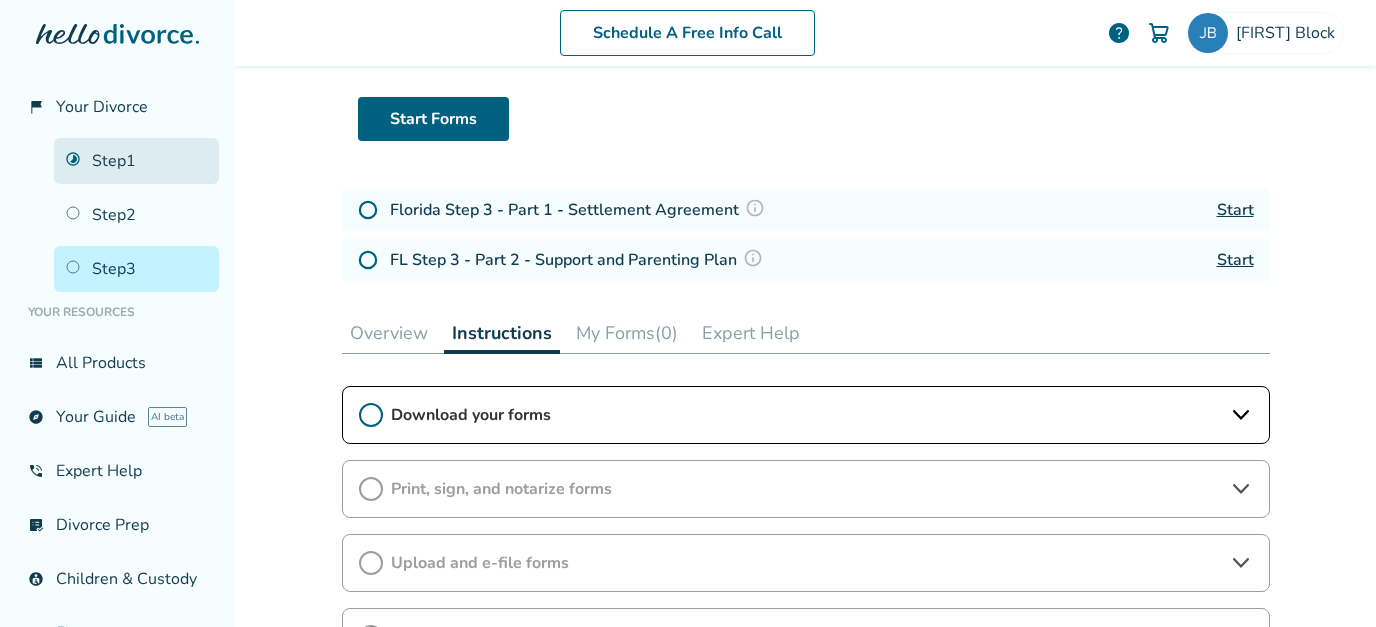 click on "Step  1" at bounding box center (136, 161) 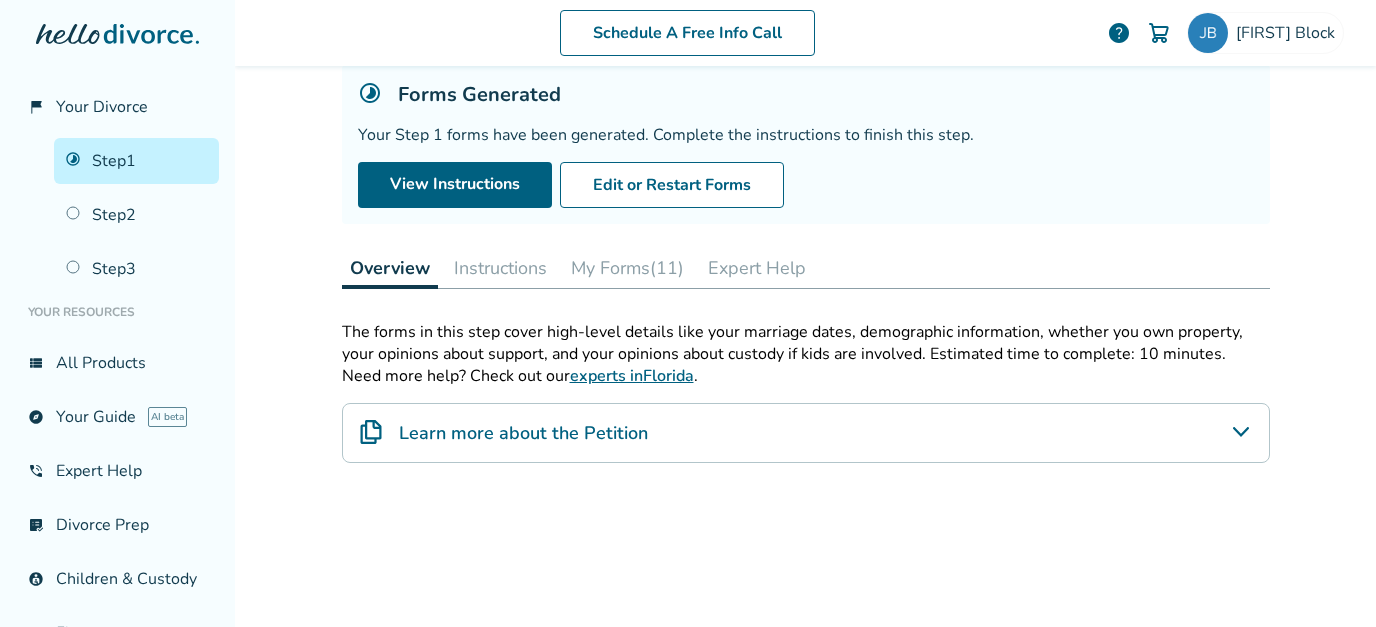 scroll, scrollTop: 98, scrollLeft: 0, axis: vertical 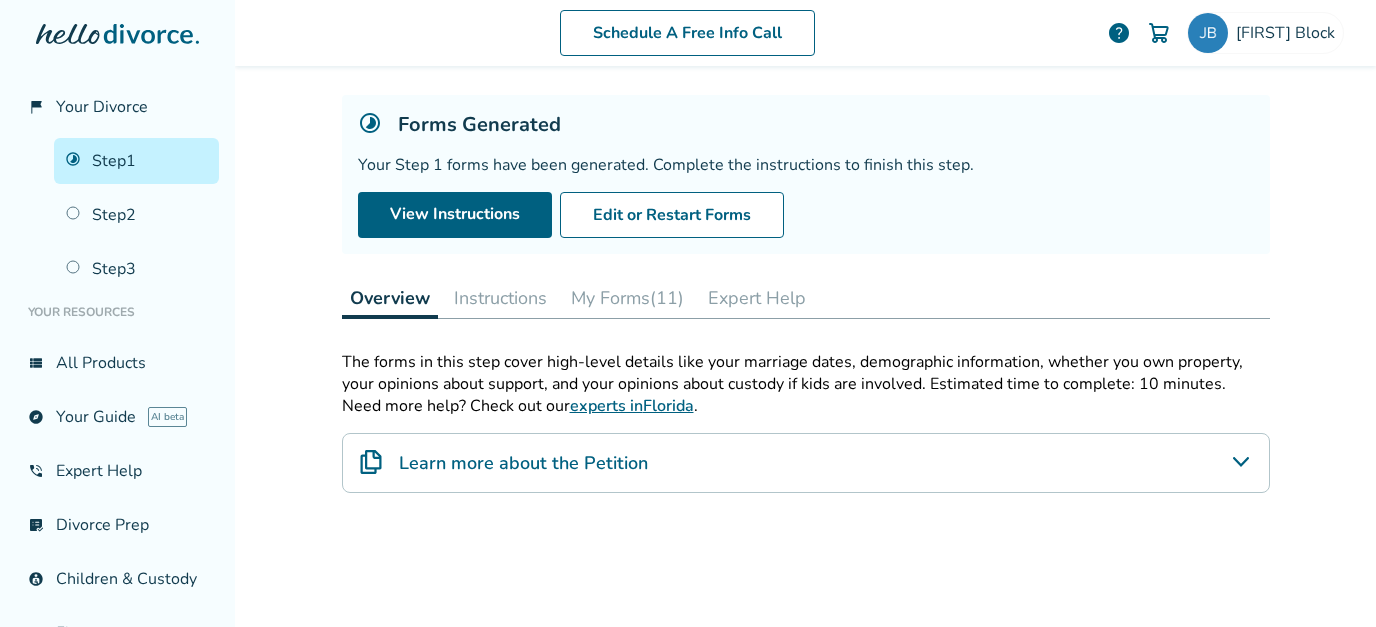 click on "Learn more about the Petition" at bounding box center [523, 463] 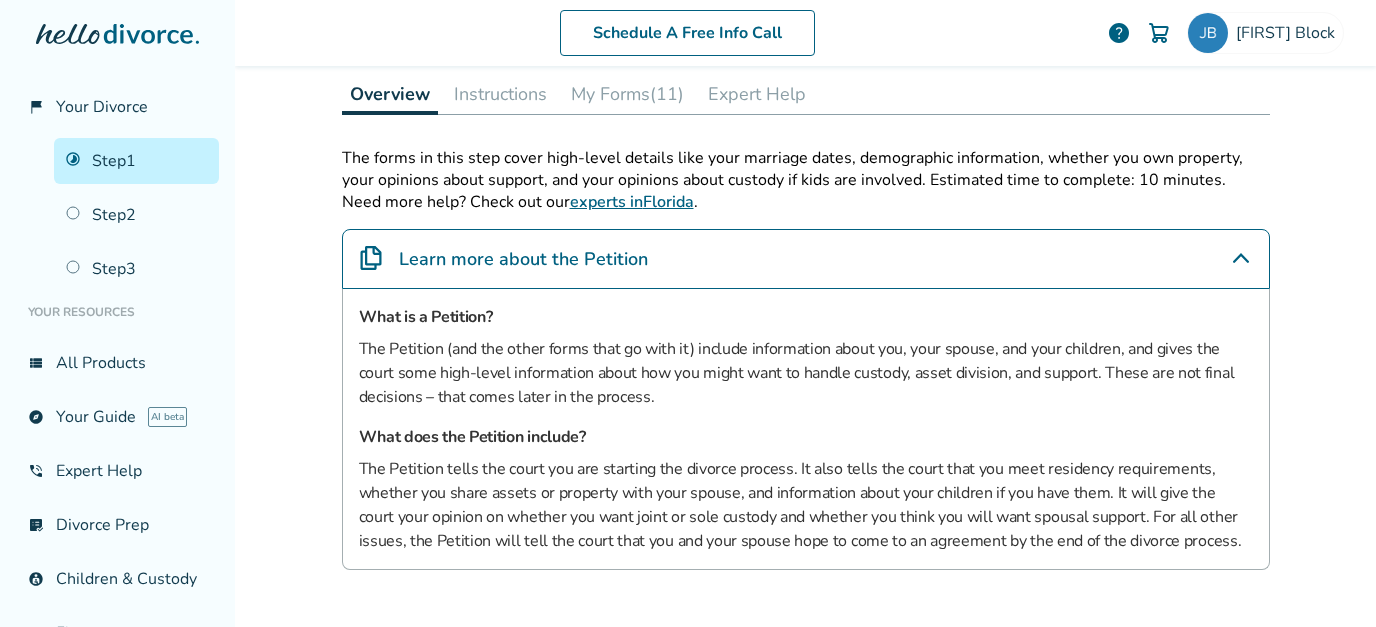 scroll, scrollTop: 344, scrollLeft: 0, axis: vertical 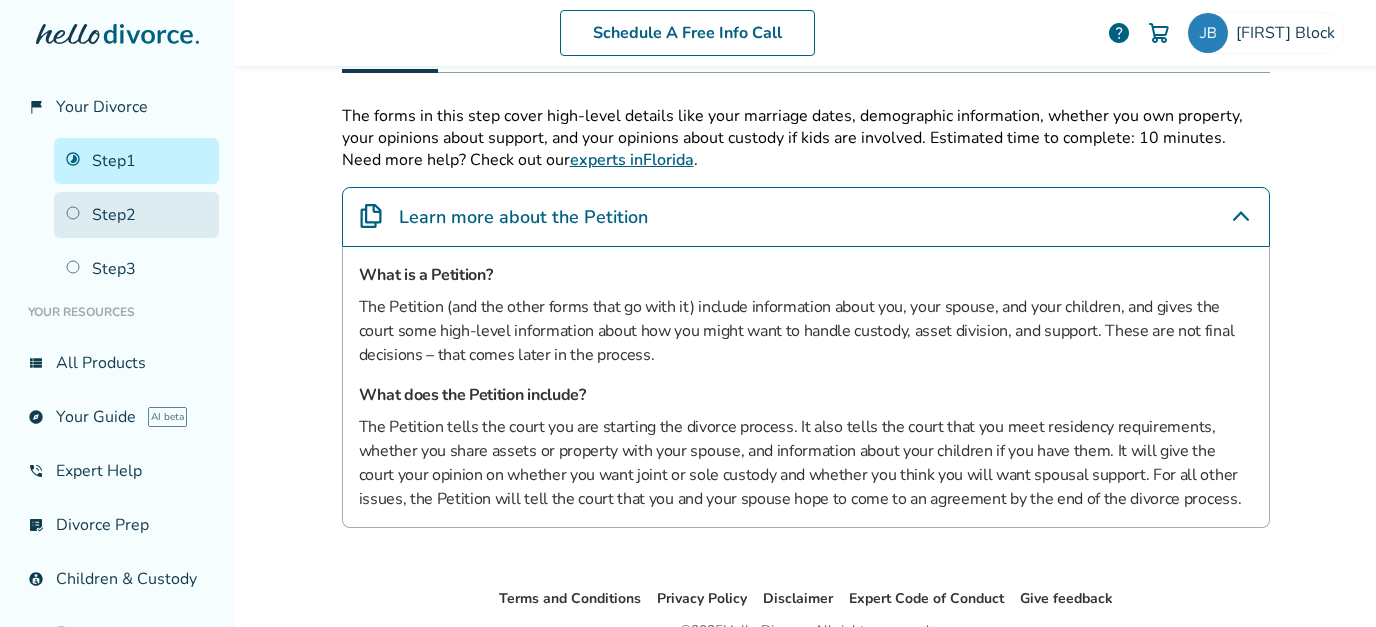 click on "Step  2" at bounding box center [136, 215] 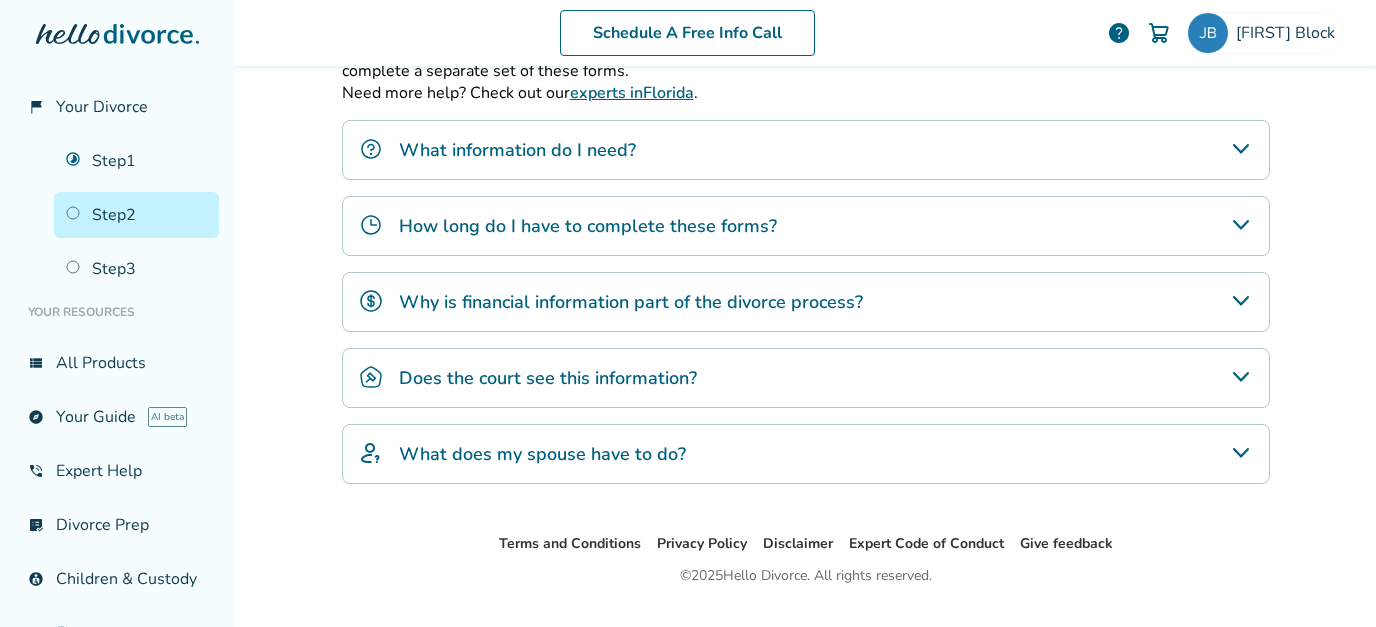 scroll, scrollTop: 98, scrollLeft: 0, axis: vertical 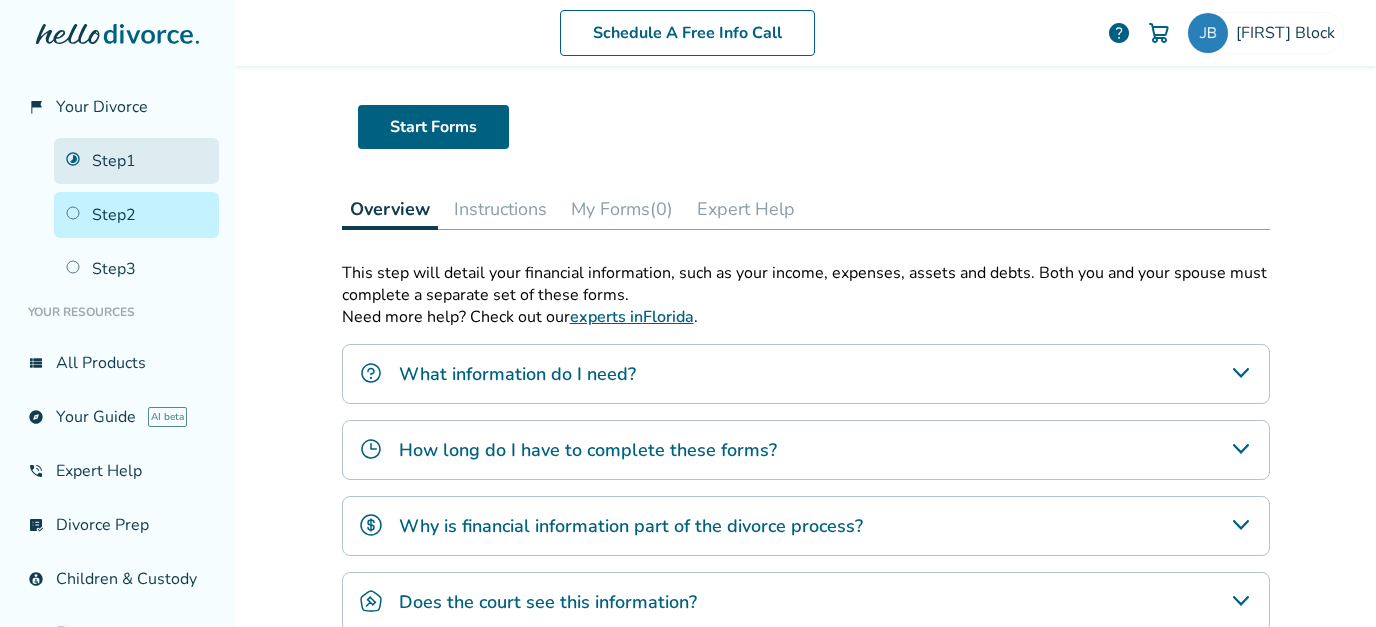 click on "Step  1" at bounding box center (136, 161) 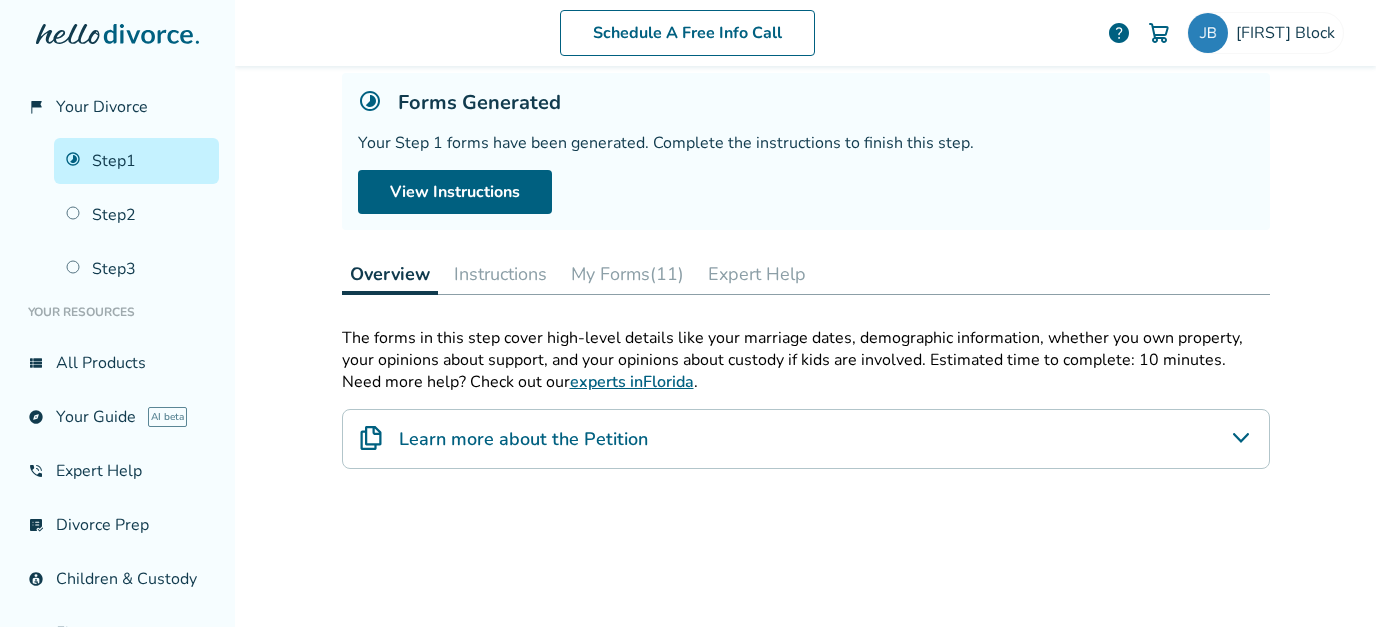 scroll, scrollTop: 98, scrollLeft: 0, axis: vertical 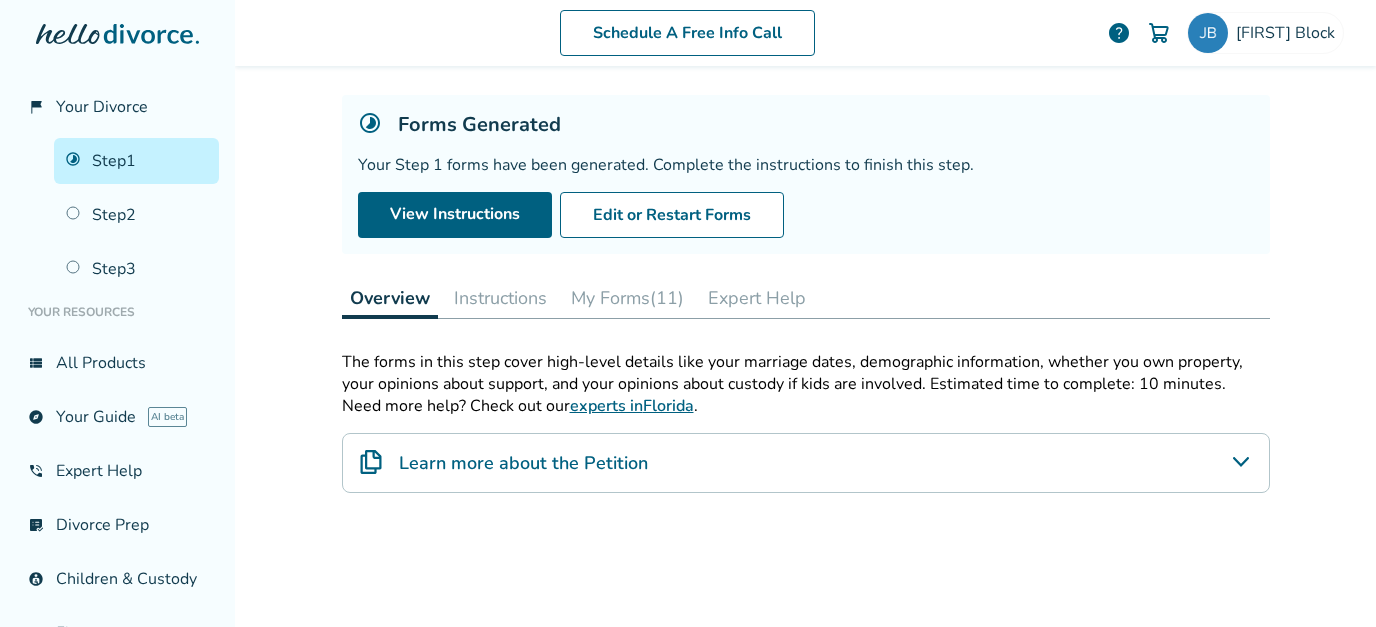 click on "My Forms  (11)" at bounding box center [627, 298] 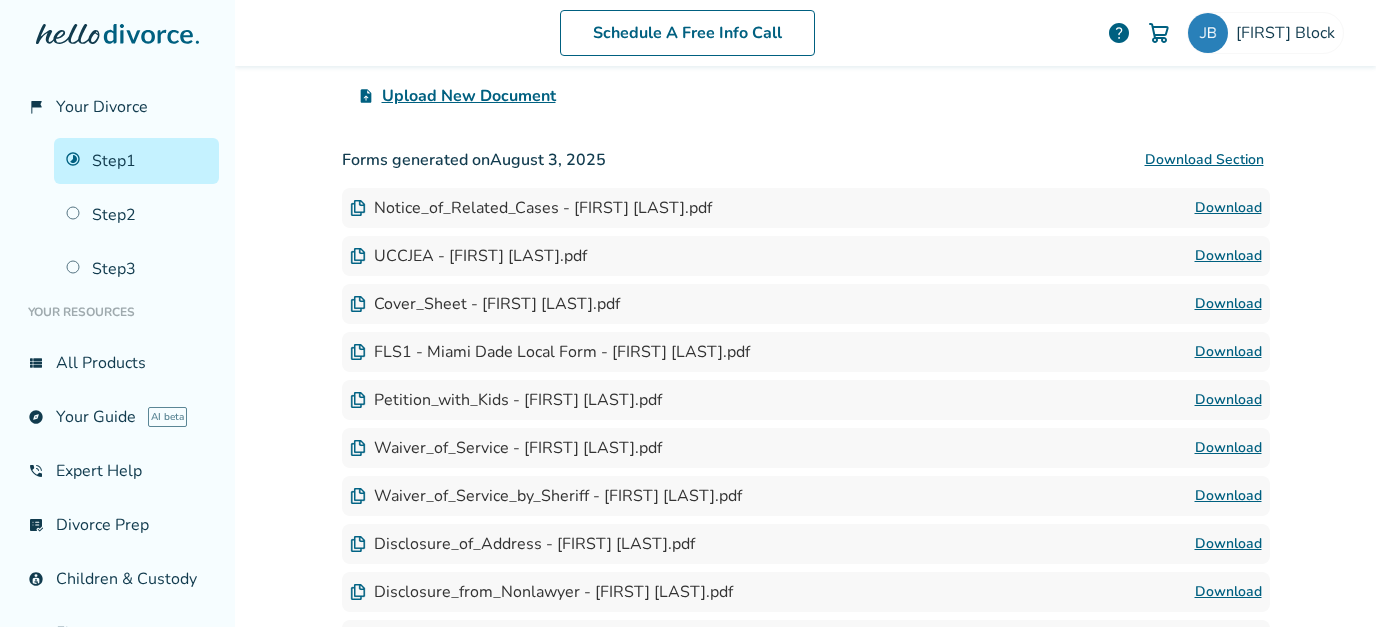 scroll, scrollTop: 614, scrollLeft: 0, axis: vertical 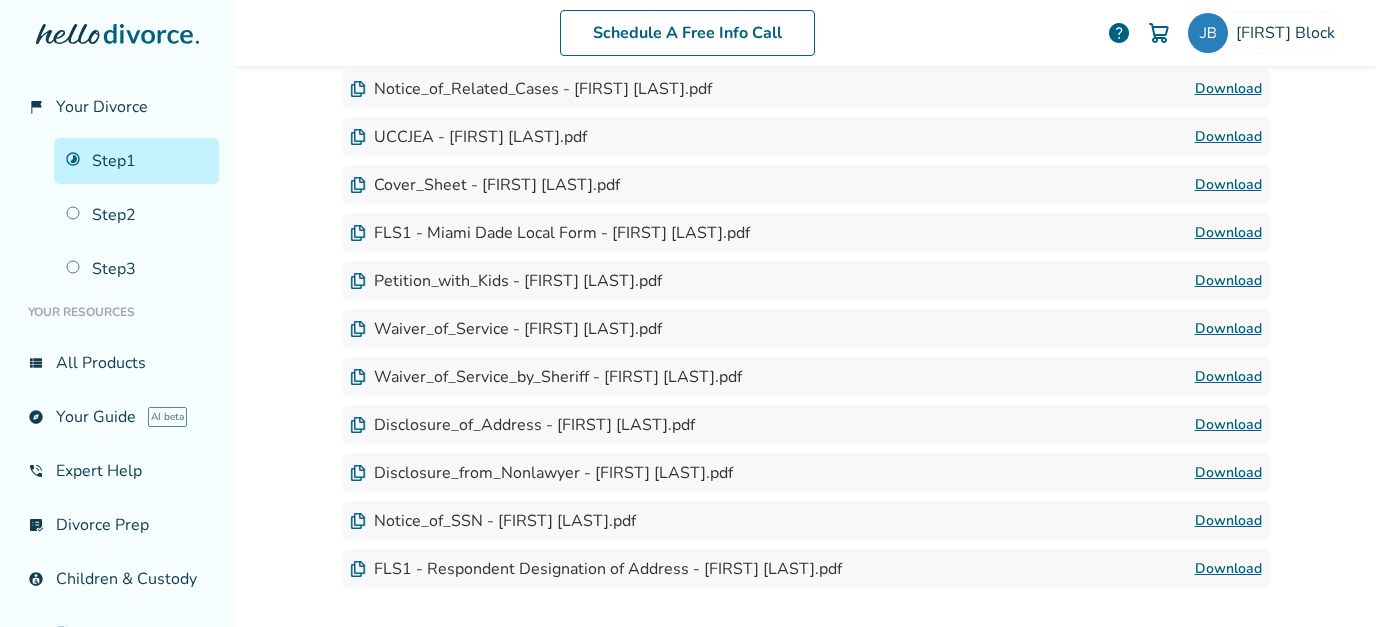 click on "Download" at bounding box center (1228, 281) 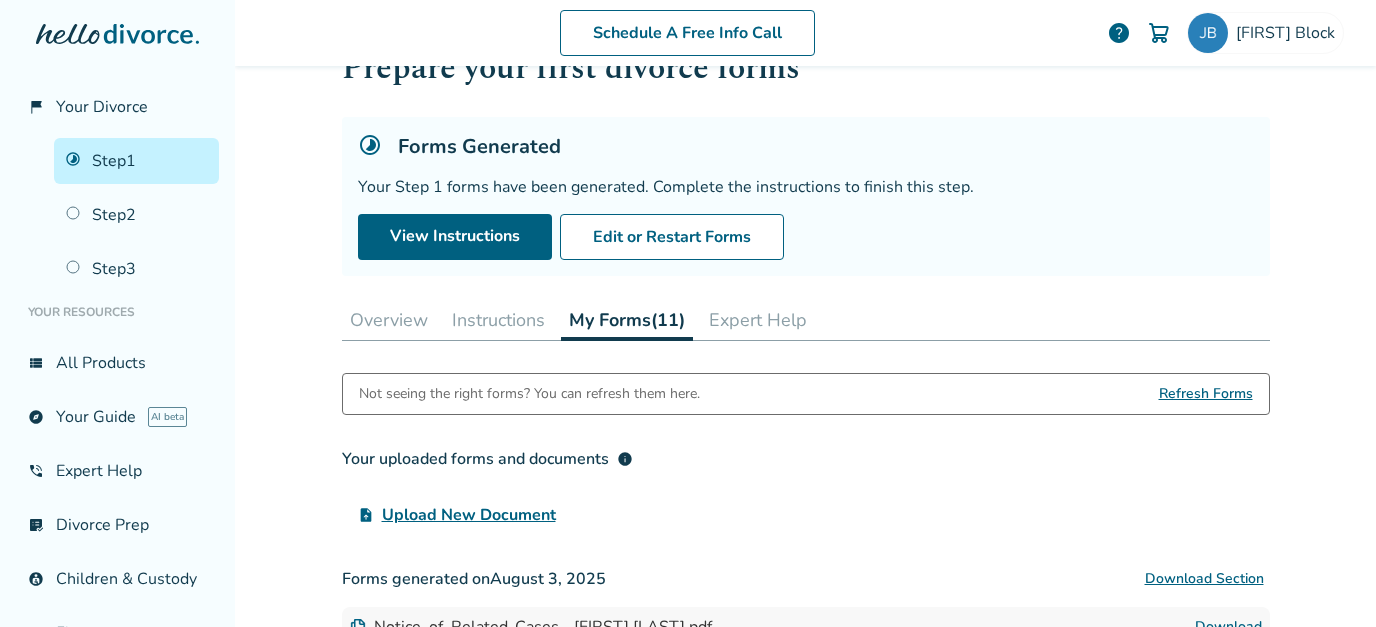 scroll, scrollTop: 61, scrollLeft: 0, axis: vertical 